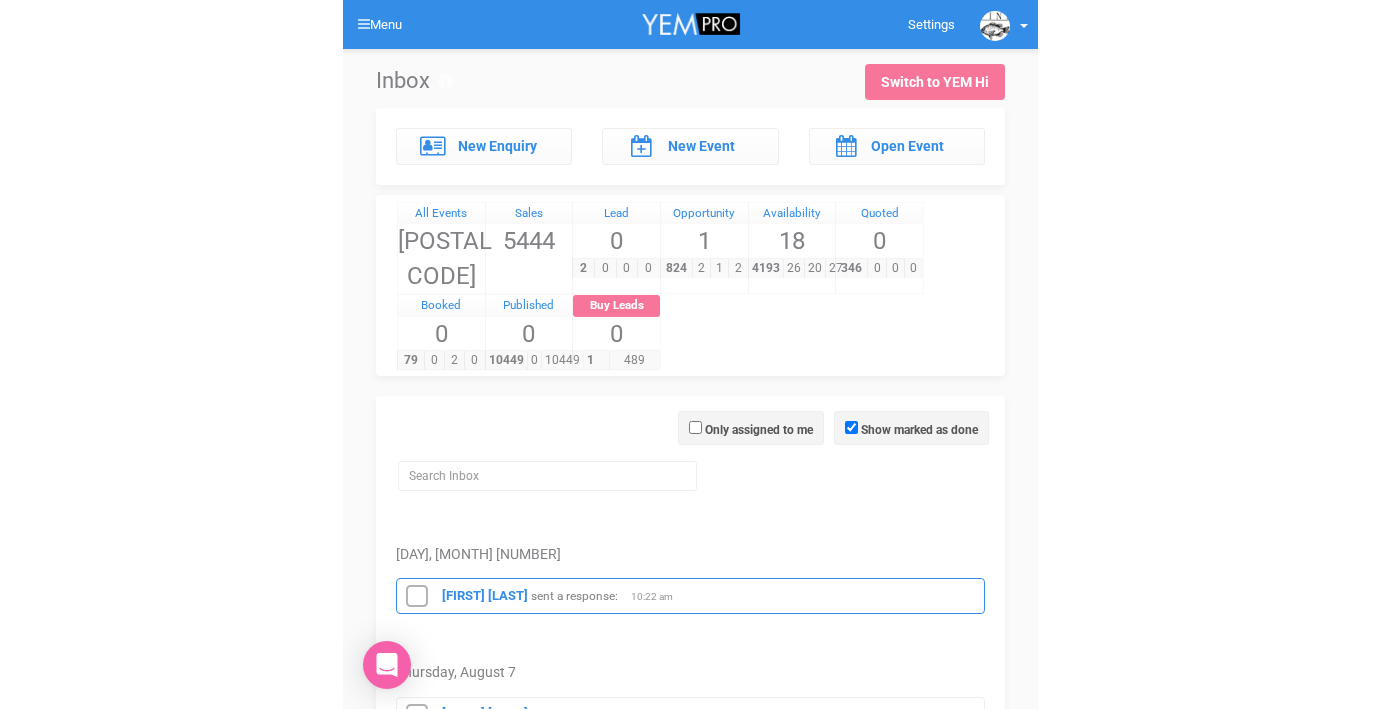 scroll, scrollTop: 0, scrollLeft: 0, axis: both 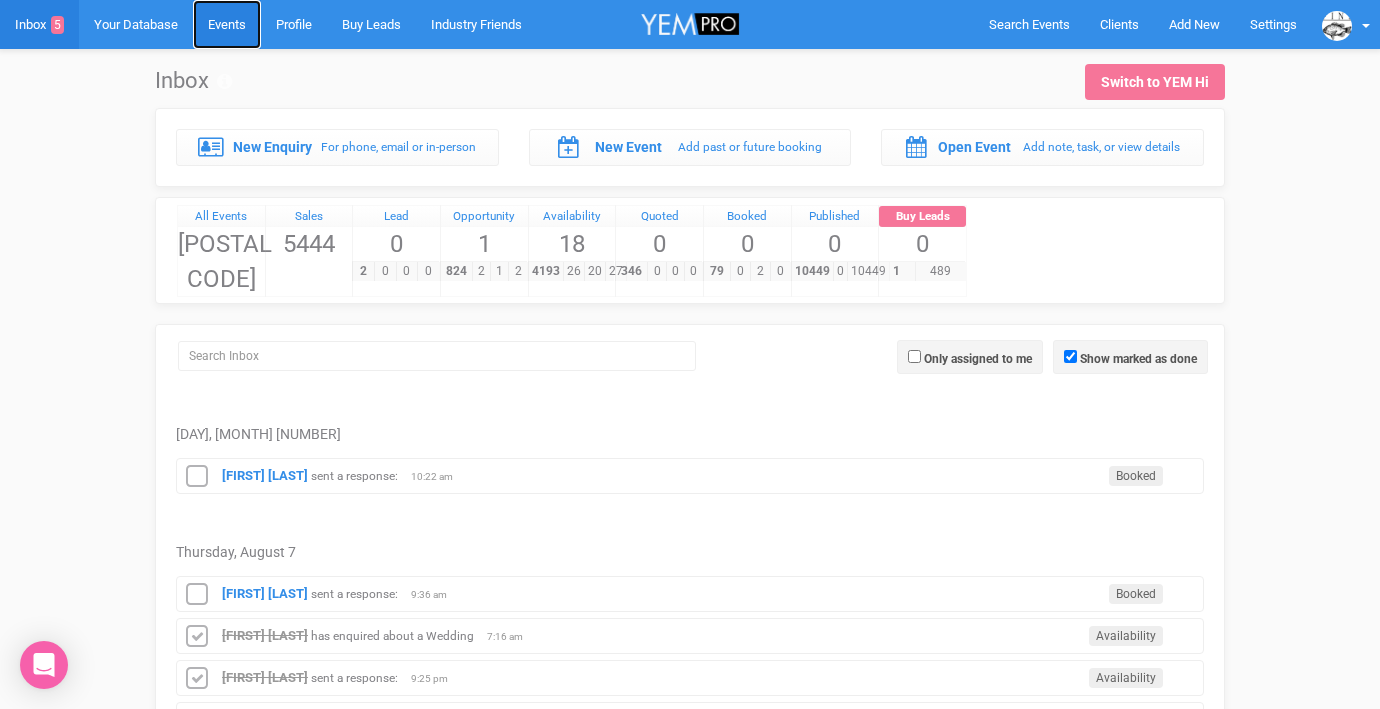 click on "Events" at bounding box center [227, 24] 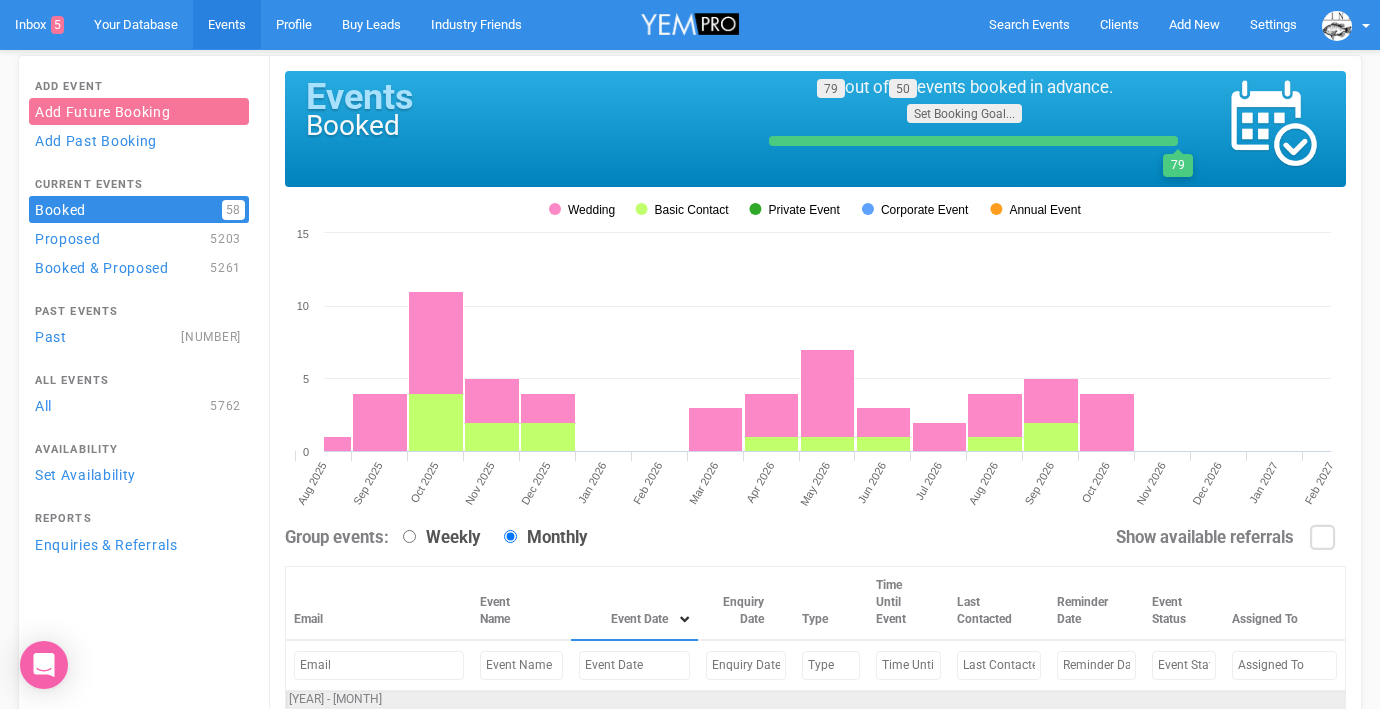 click at bounding box center (634, 665) 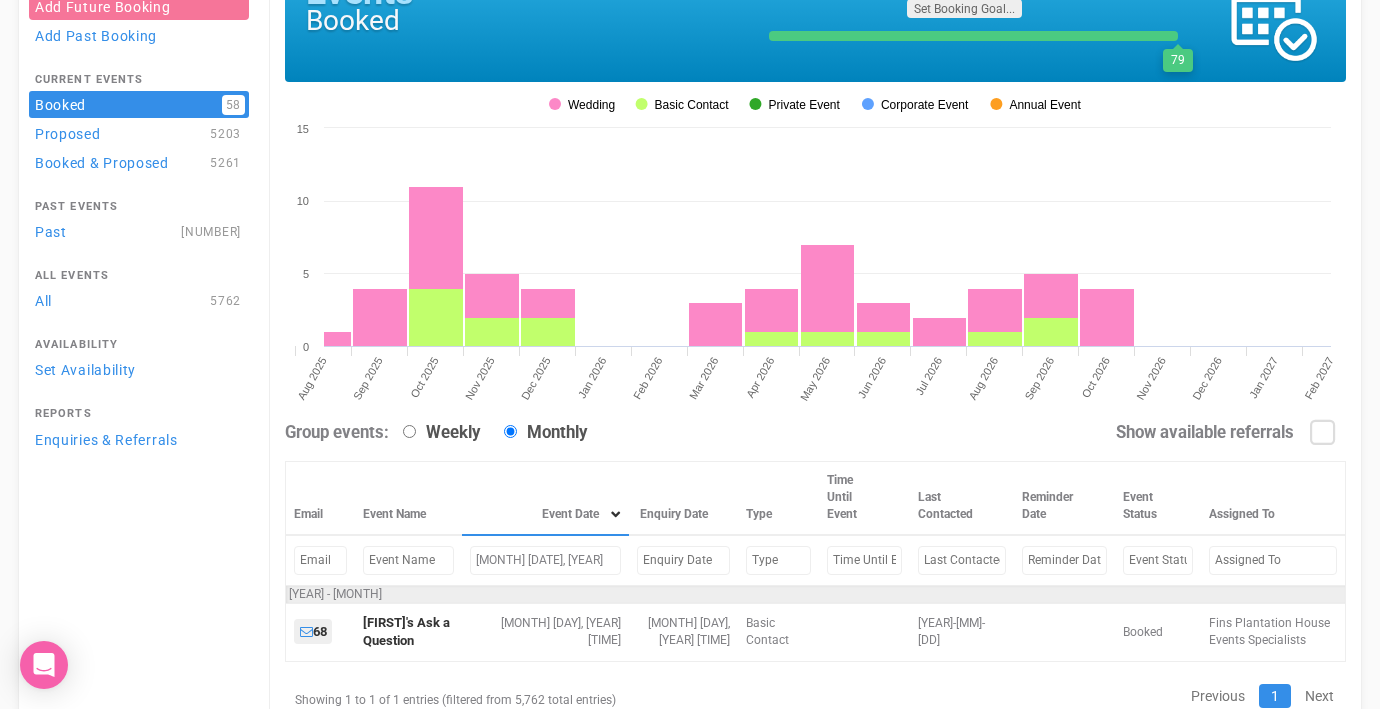 scroll, scrollTop: 167, scrollLeft: 0, axis: vertical 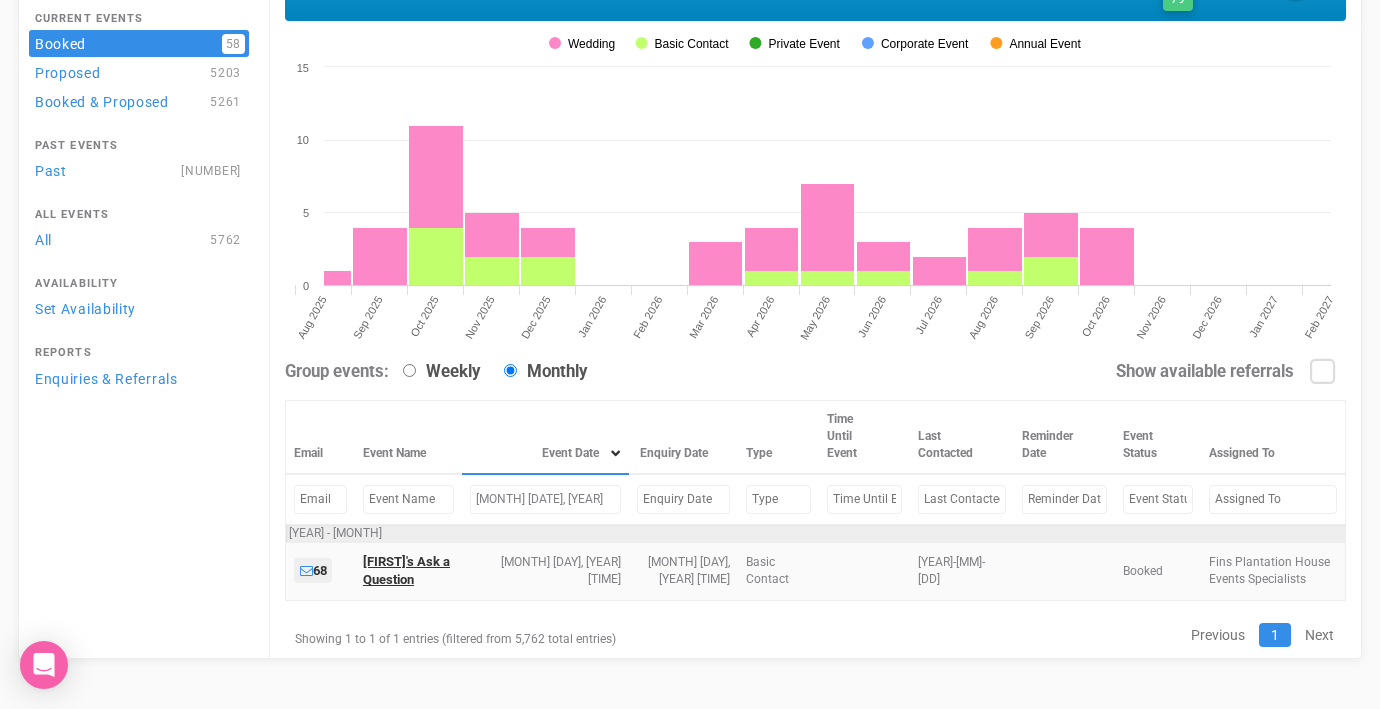 type on "[MONTH] [DATE], [YEAR]" 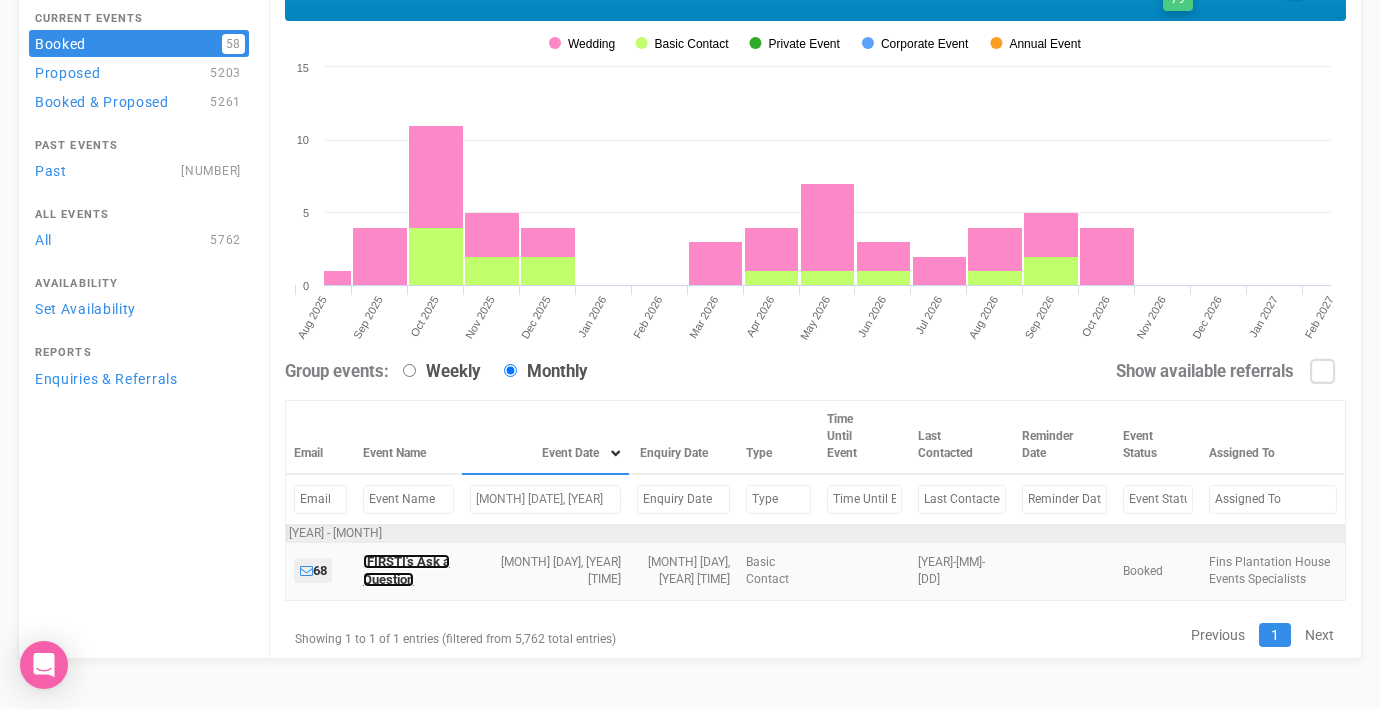 click on "[FIRST]'s Ask a Question" at bounding box center [406, 571] 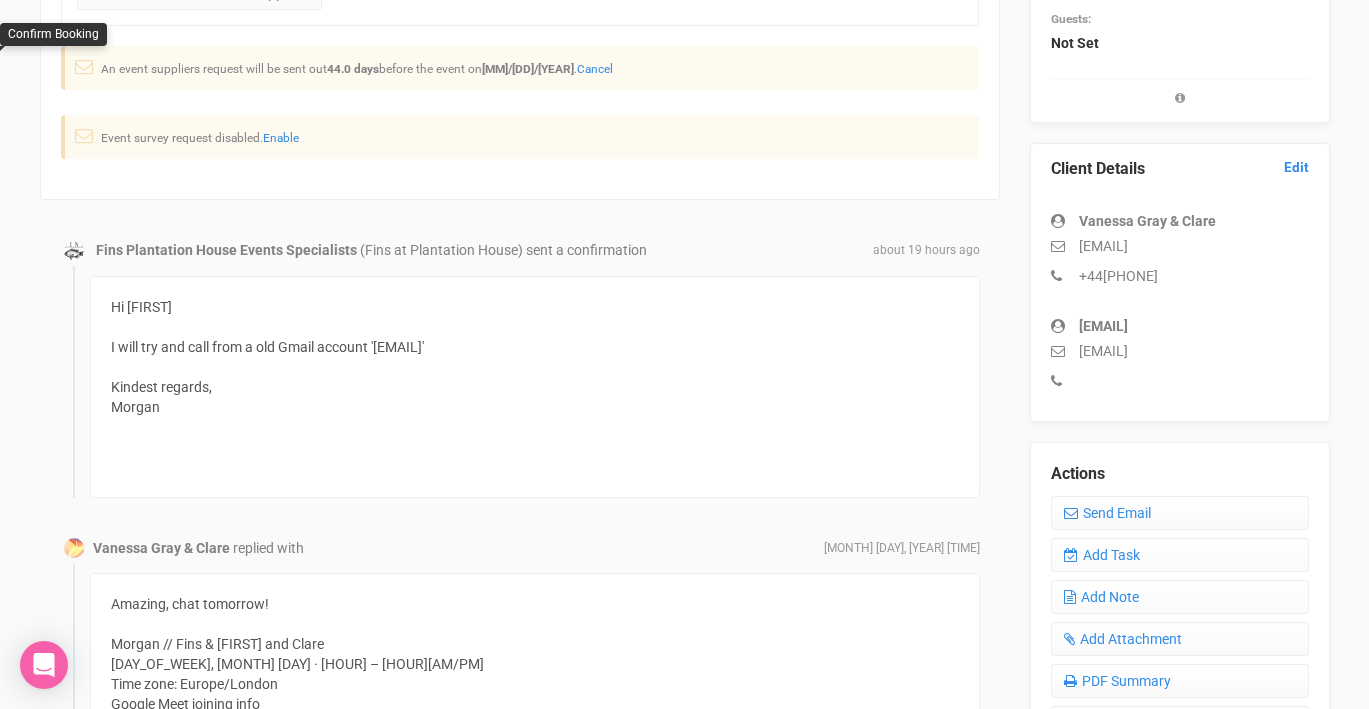 scroll, scrollTop: 423, scrollLeft: 0, axis: vertical 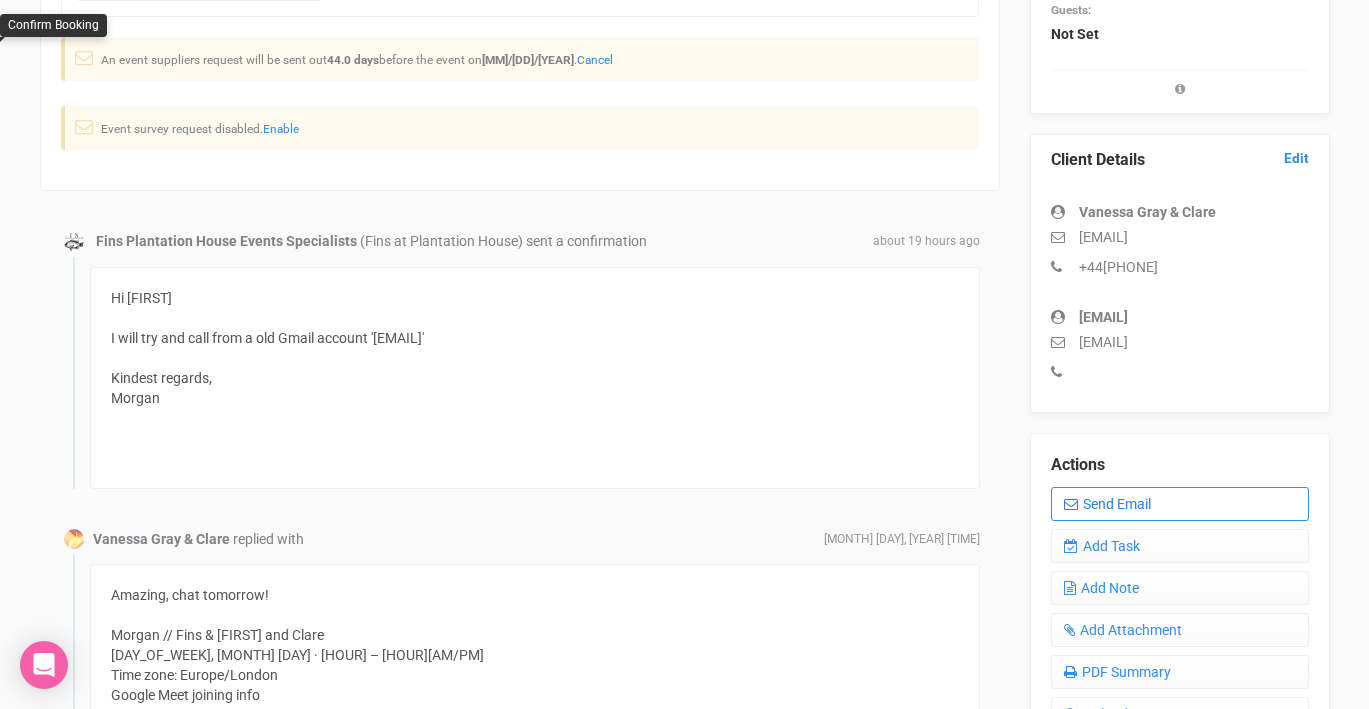click on "Send Email" at bounding box center (1180, 504) 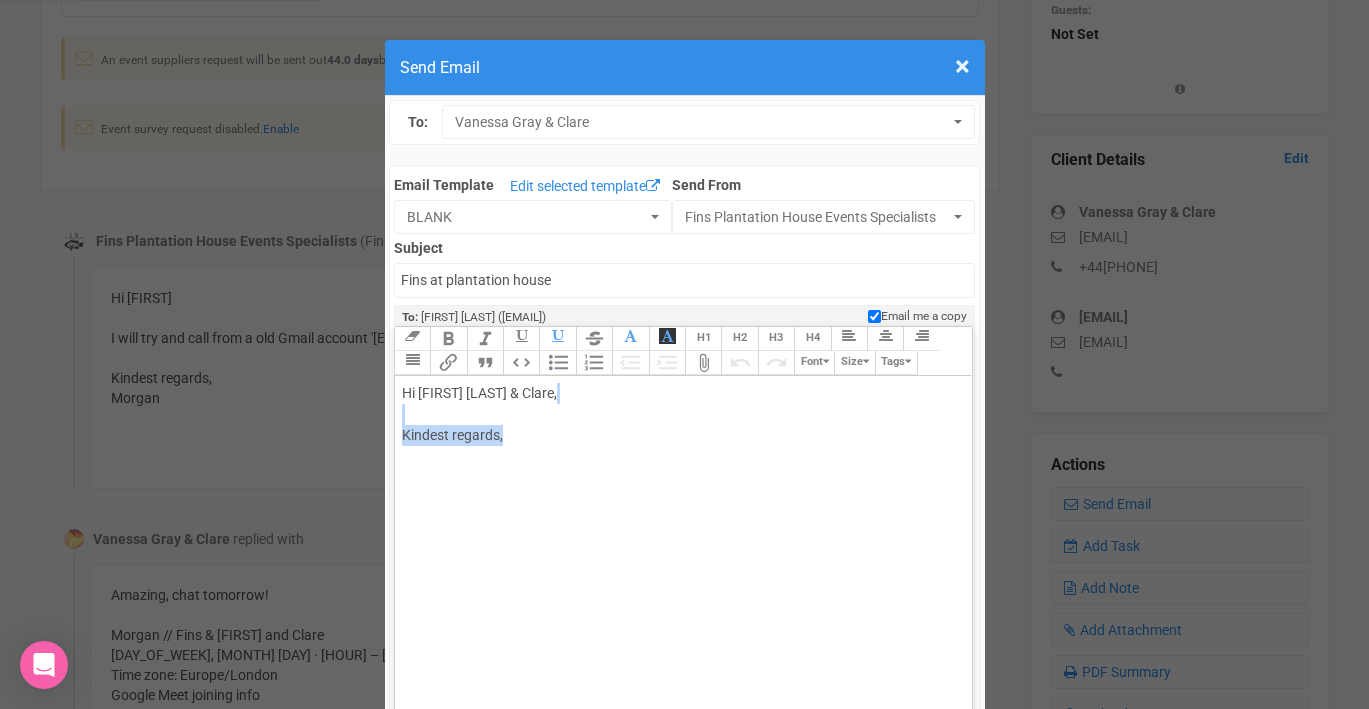 drag, startPoint x: 402, startPoint y: 417, endPoint x: 622, endPoint y: 449, distance: 222.3151 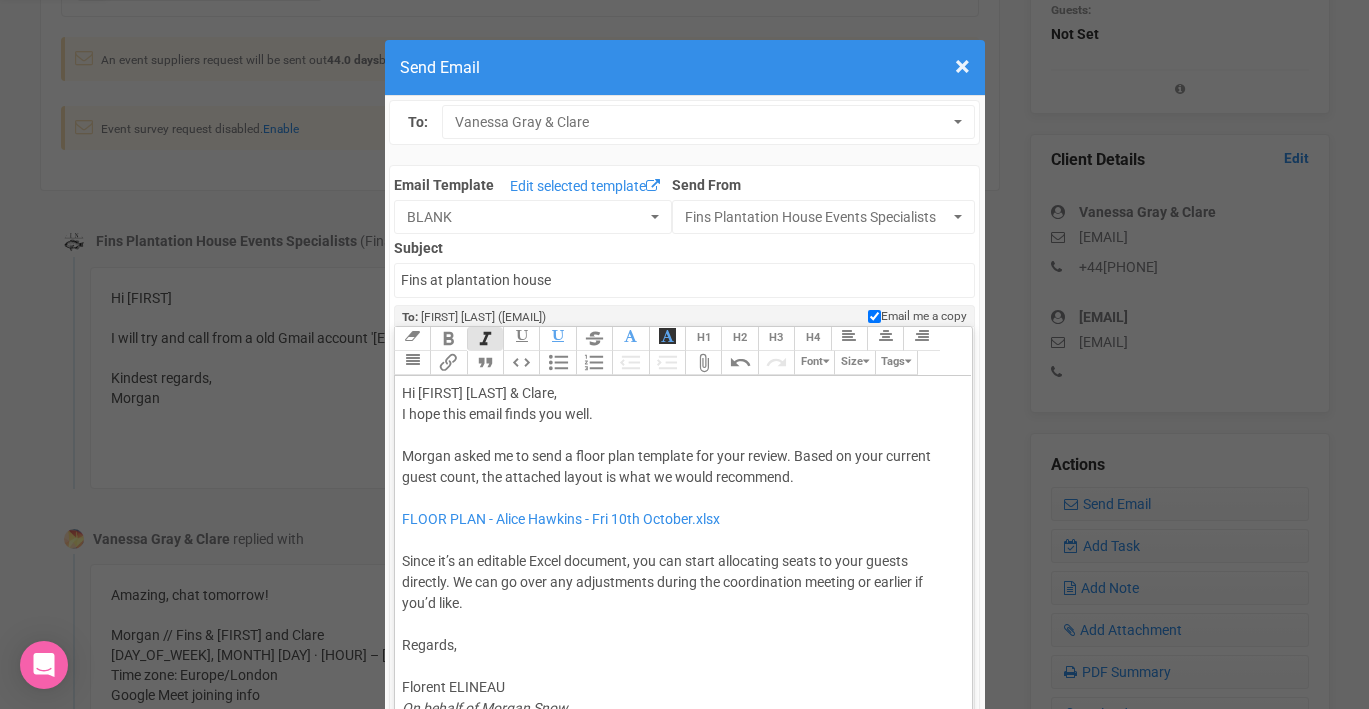 click on "Hi [FIRST] [LAST] & Clare, I hope this email finds you well. Morgan asked me to send a floor plan template for your review. Based on your current guest count, the attached layout is what we would recommend. FLOOR PLAN - [FIRST] [LAST] - [DAY] [MONTH] [YEAR].xlsx Since it’s an editable Excel document, you can start allocating seats to your guests directly. We can go over any adjustments during the coordination meeting or earlier if you’d like. Regards, [FIRST] [LAST] On behalf of Morgan [LAST]" 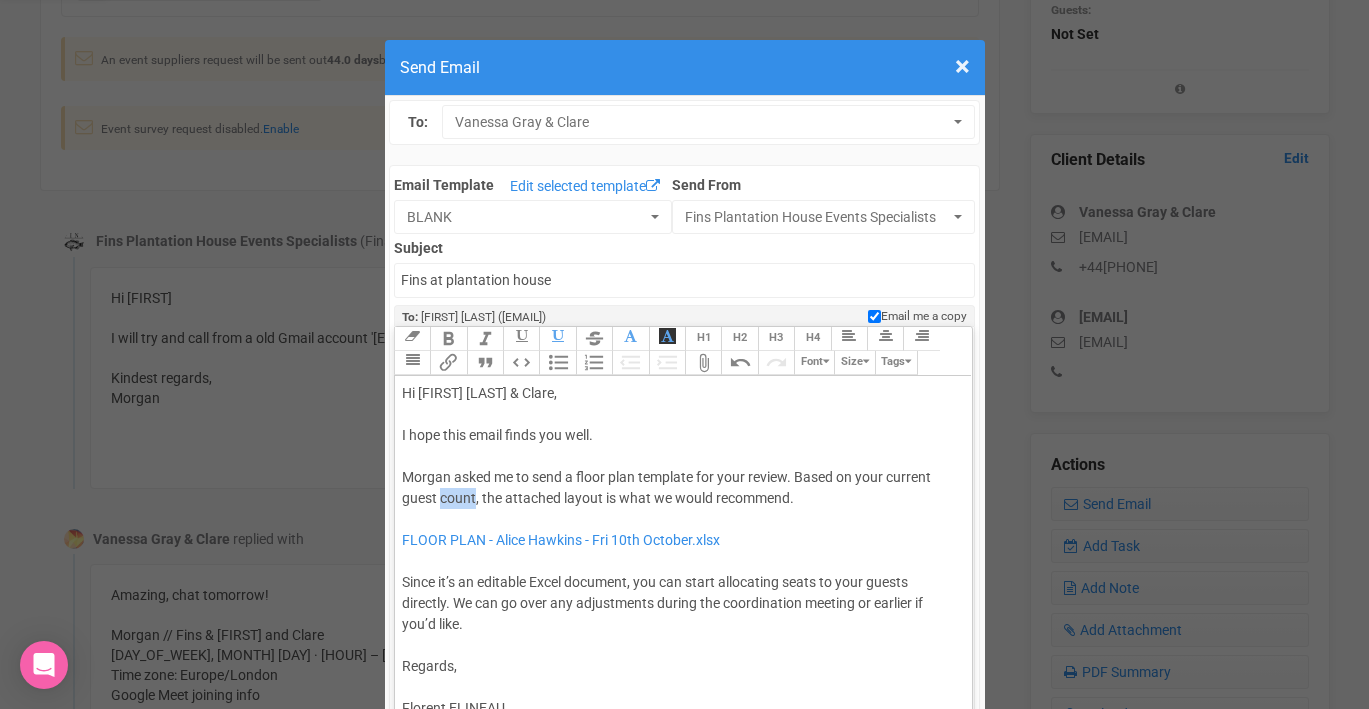 drag, startPoint x: 440, startPoint y: 497, endPoint x: 476, endPoint y: 497, distance: 36 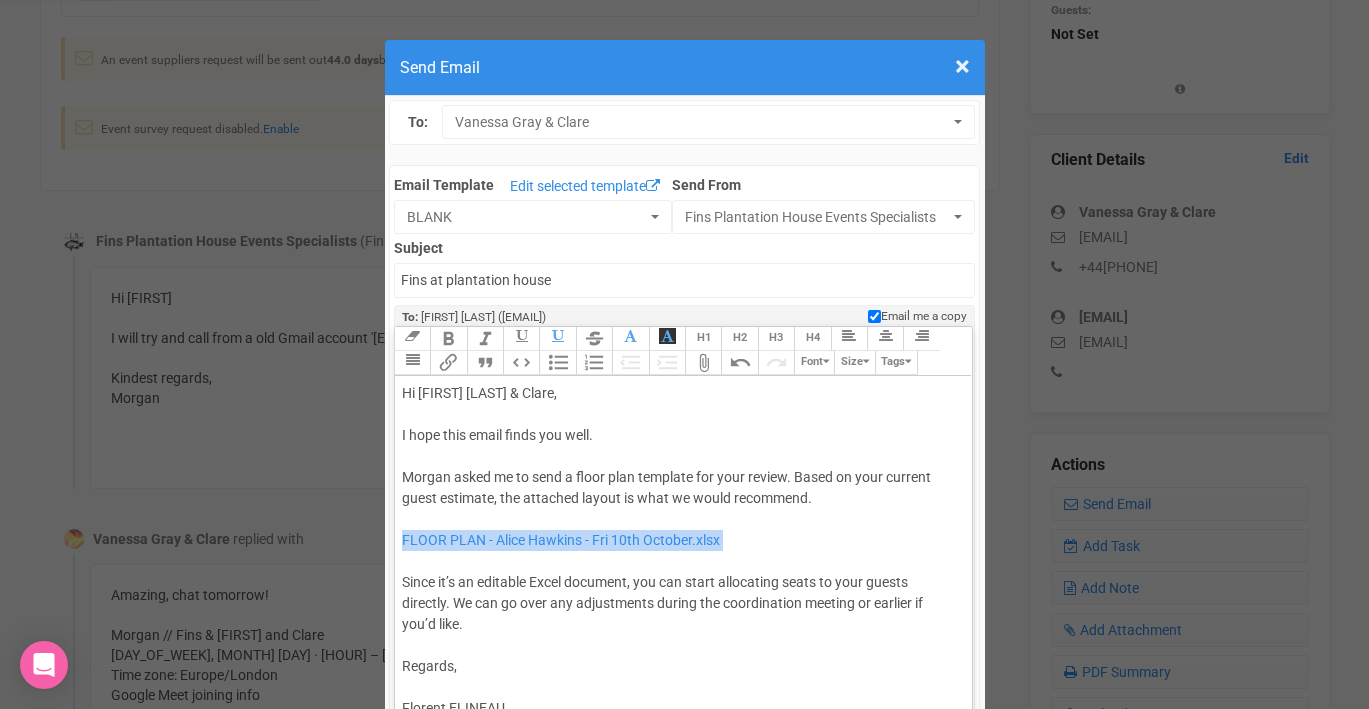 drag, startPoint x: 611, startPoint y: 568, endPoint x: 389, endPoint y: 532, distance: 224.89998 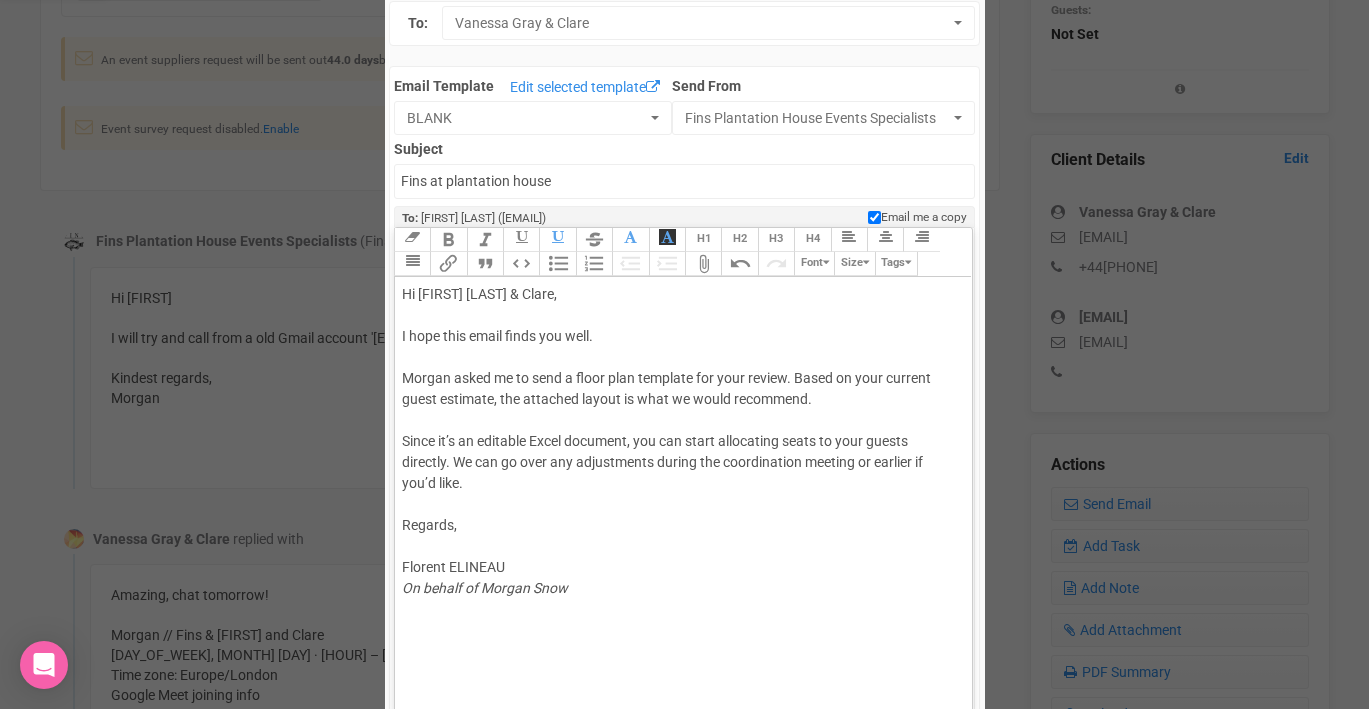 scroll, scrollTop: 162, scrollLeft: 0, axis: vertical 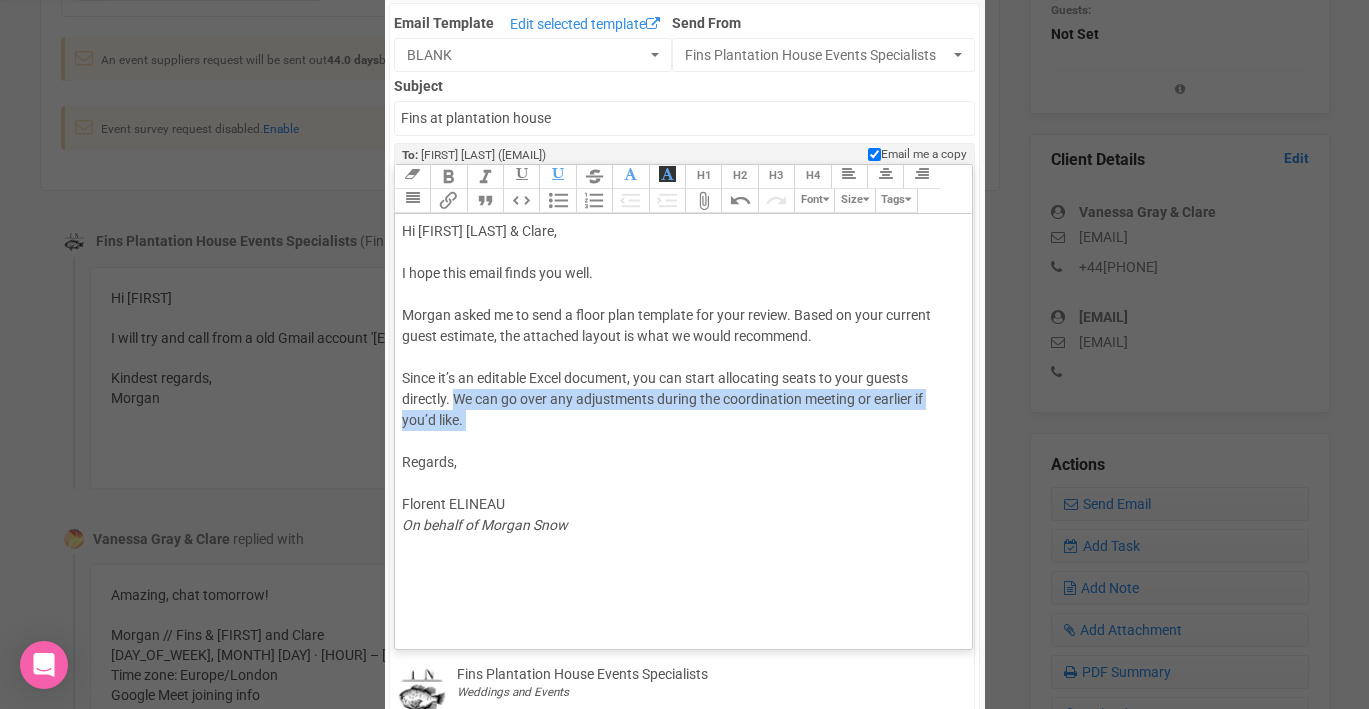 drag, startPoint x: 454, startPoint y: 400, endPoint x: 471, endPoint y: 433, distance: 37.12142 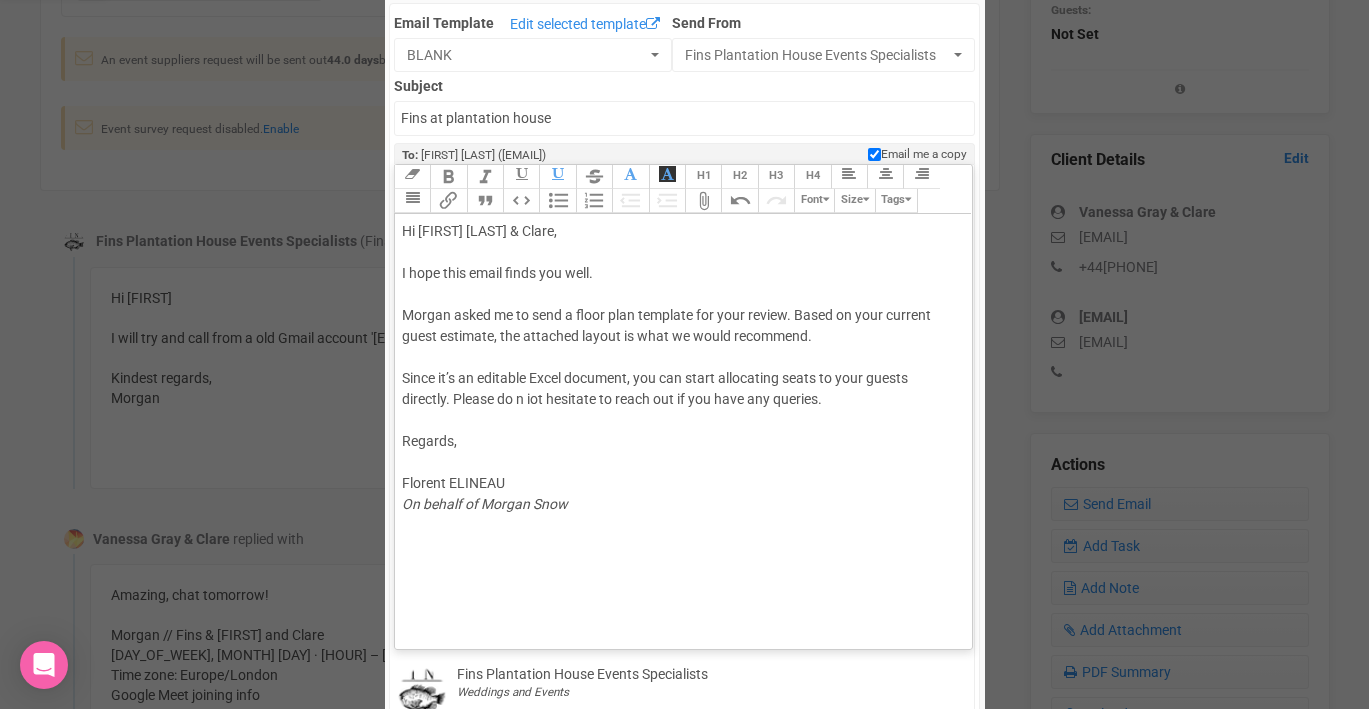 click on "Hi [FIRST] [LAST] & Clare, I hope this email finds you well. Morgan asked me to send a floor plan template for your review. Based on your current guest estimate, the attached layout is what we would recommend. Since it’s an editable Excel document, you can start allocating seats to your guests directly. Please do n iot hesitate to reach out if you have any queries. Regards, [FIRST] [LAST] On behalf of Morgan [LAST]" 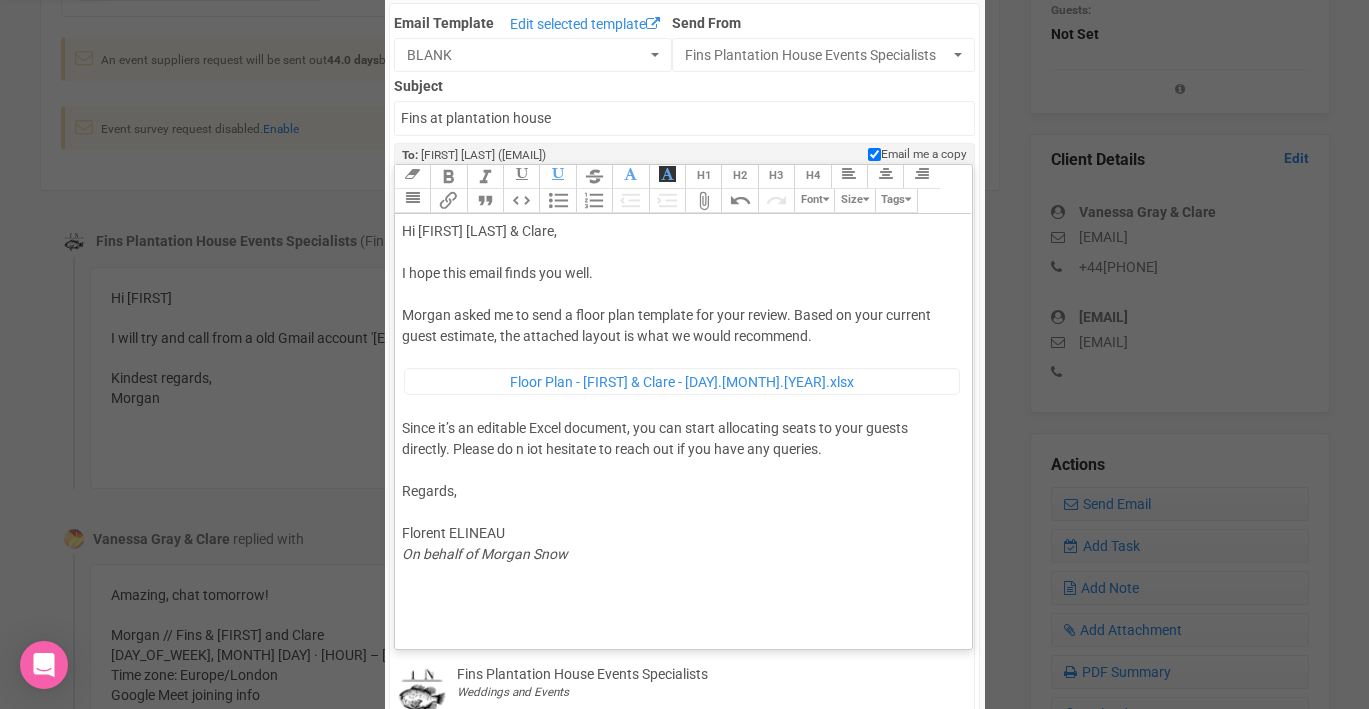 click on "Hi [FIRST] [LAST] & Clare, I hope this email finds you well. Morgan asked me to send a floor plan template for your review. Based on your current guest estimate, the attached layout is what we would recommend. ﻿ Floor Plan - [FIRST] & Clare - [DAY].[MONTH].[YEAR].xlsx ﻿ Since it’s an editable Excel document, you can start allocating seats to your guests directly. Please do n iot hesitate to reach out if you have any queries. Regards, [FIRST] [LAST] On behalf of Morgan [LAST]" 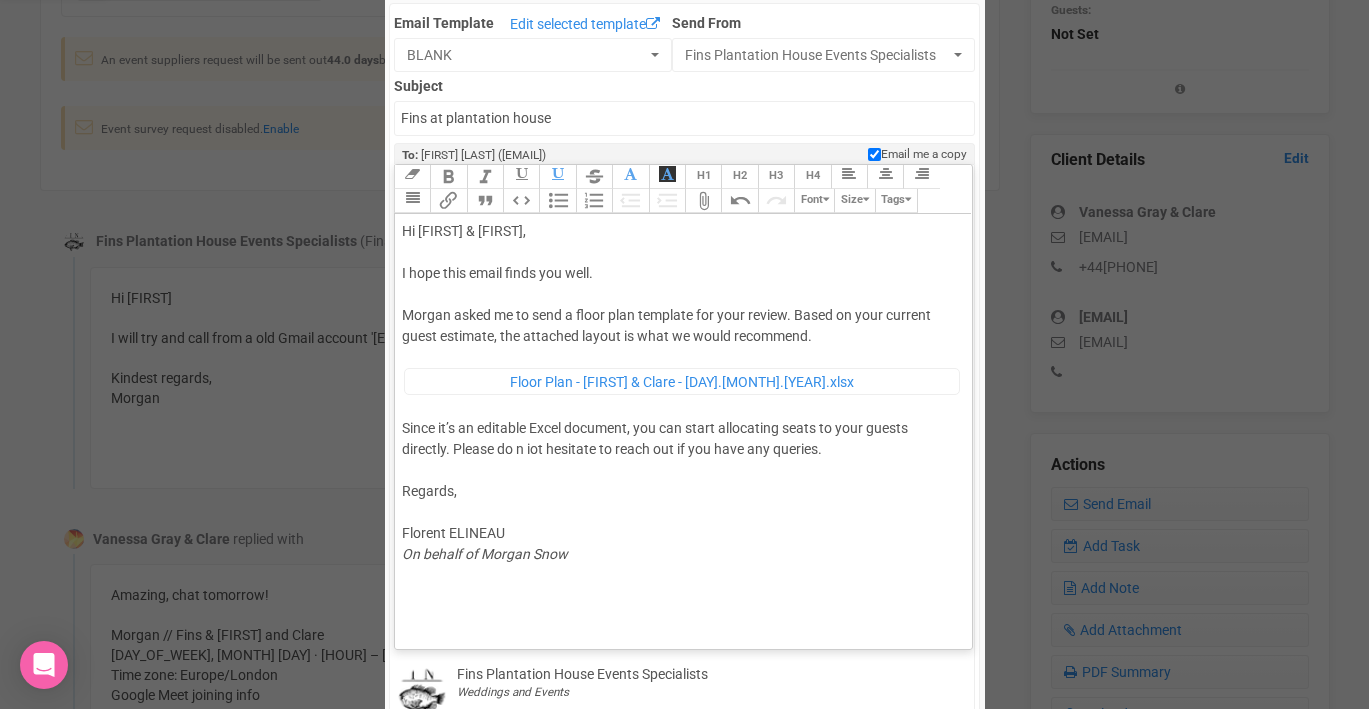 type on "<div>Hi [FIRST] &amp; [FIRST],<br><br><span style="background-color: rgb(255, 255, 255); font-family: Roboto, Helvetica, Arial, sans-serif; font-size: 14px; color: rgb(85, 85, 85); text-decoration-color: initial;">I hope this email finds you well.<br><br>Morgan asked me to send a floor plan template for your review. Based on your current guest estimate, the attached layout is what we would recommend.</span><figure data-trix-attachment="{&quot;contentType&quot;:&quot;application/vnd.openxmlformats-officedocument.spreadsheetml.sheet&quot;,&quot;filename&quot;:&quot;Floor Plan - [FIRST] &amp; [FIRST] - [DAY].[MONTH].[YEAR].xlsx&quot;,&quot;filesize&quot;:&quot;&quot;,&quot;href&quot;:&quot;https://s3.ap-southeast-2.amazonaws.com/production.enquire.io/uploads_new/QQtZ6iqq0H1gwo4vSC5ThQ/Floor+Plan+-+Vanessa+%26+Clare+-+18.12.25.xlsx&quot;,&quot;url&quot;:&quot;https://s3.ap-southeast-2.amazonaws.com/production.enquire.io/uploads_new/QQtZ6iqq0H1gwo4vSC5ThQ/Floor+Plan+-+Vanessa+%26+Clare+-+18.12.25.xlsx&quot;}" data-trix-con..." 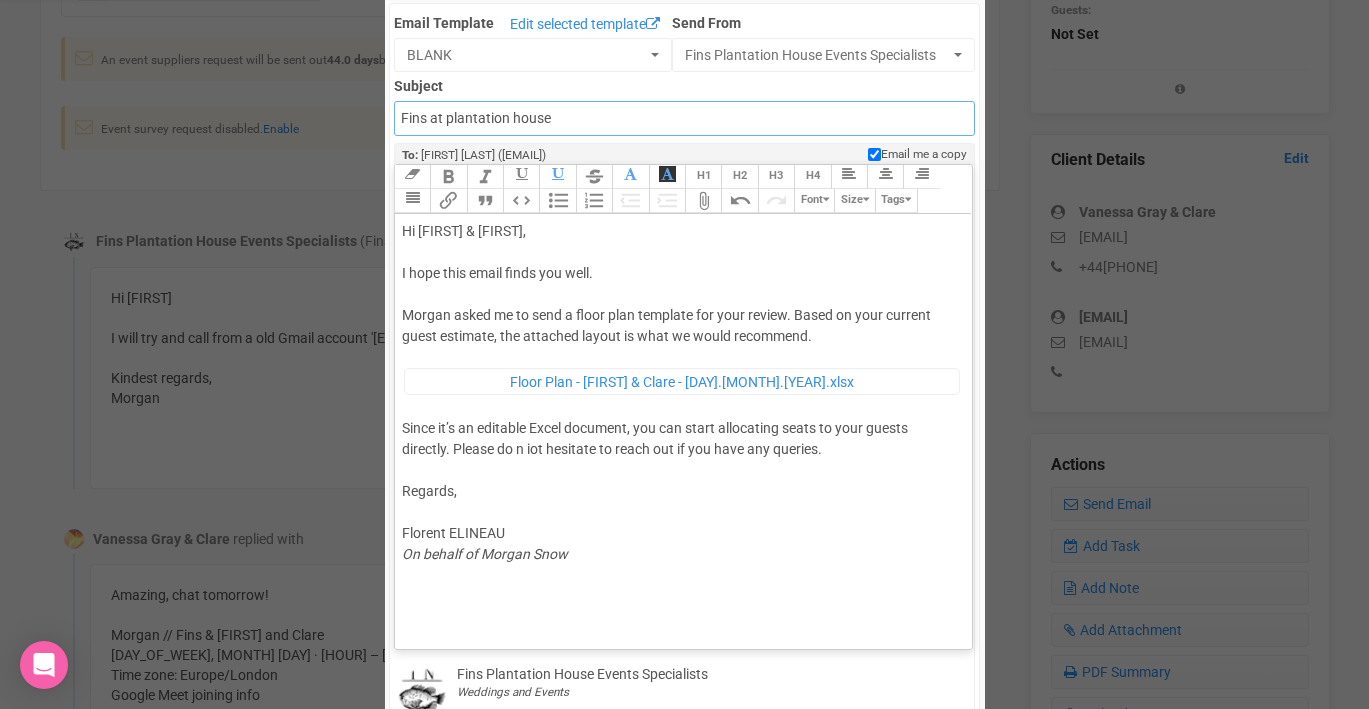 click on "Fins at plantation house" at bounding box center (684, 118) 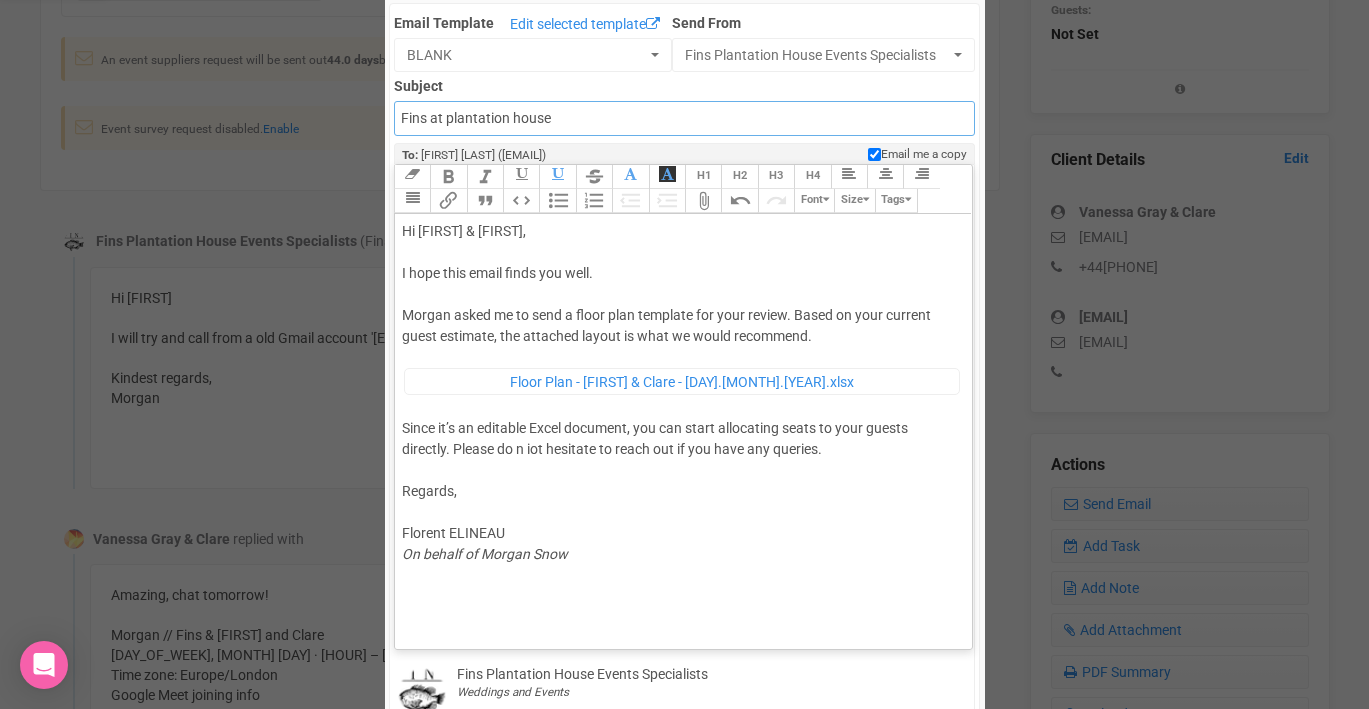 click on "Fins at plantation house" at bounding box center (684, 118) 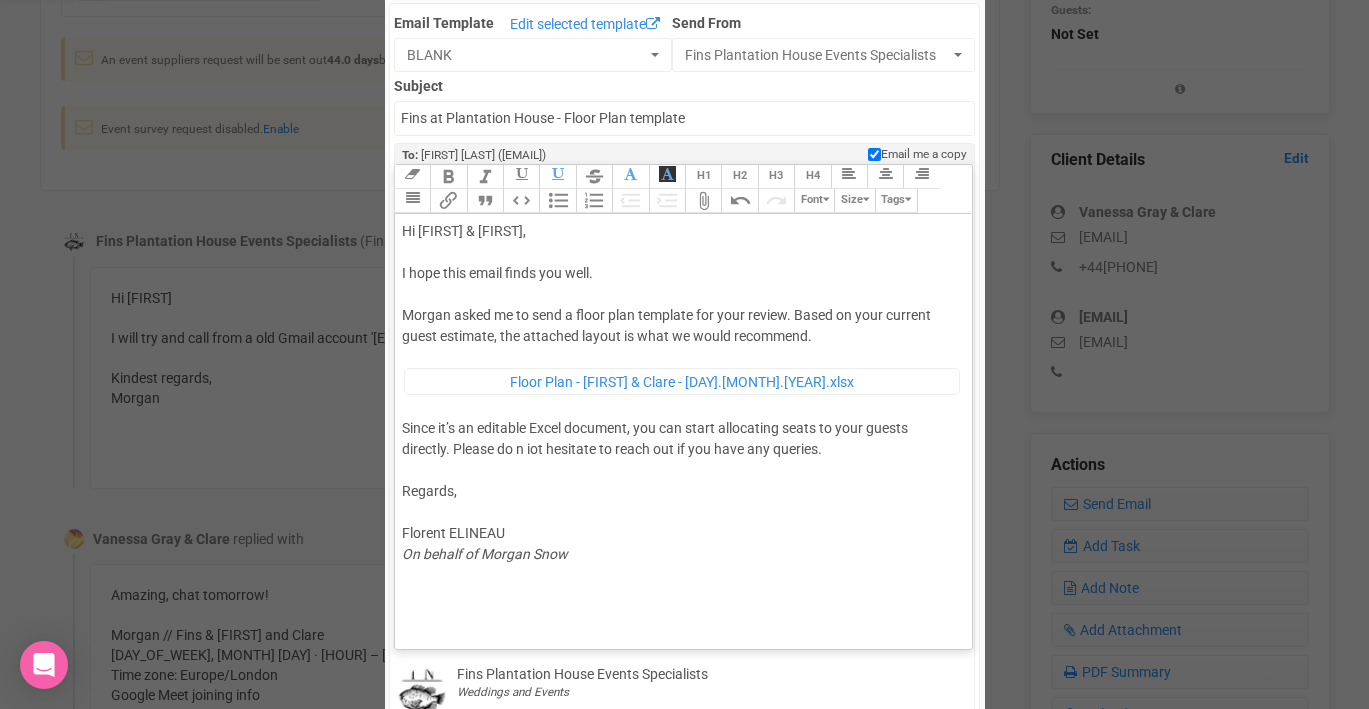 click on "I hope this email finds you well. Morgan asked me to send a floor plan template for your review. Based on your current guest estimate, the attached layout is what we would recommend." 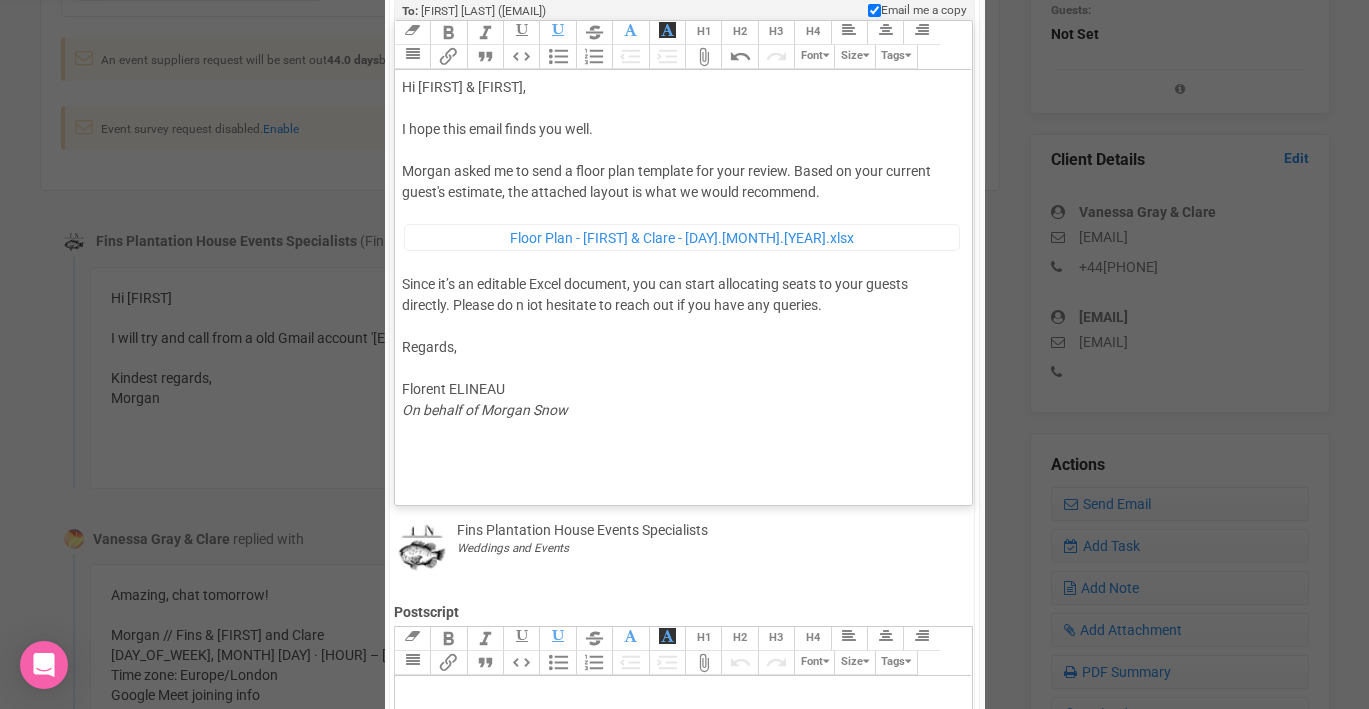 scroll, scrollTop: 307, scrollLeft: 0, axis: vertical 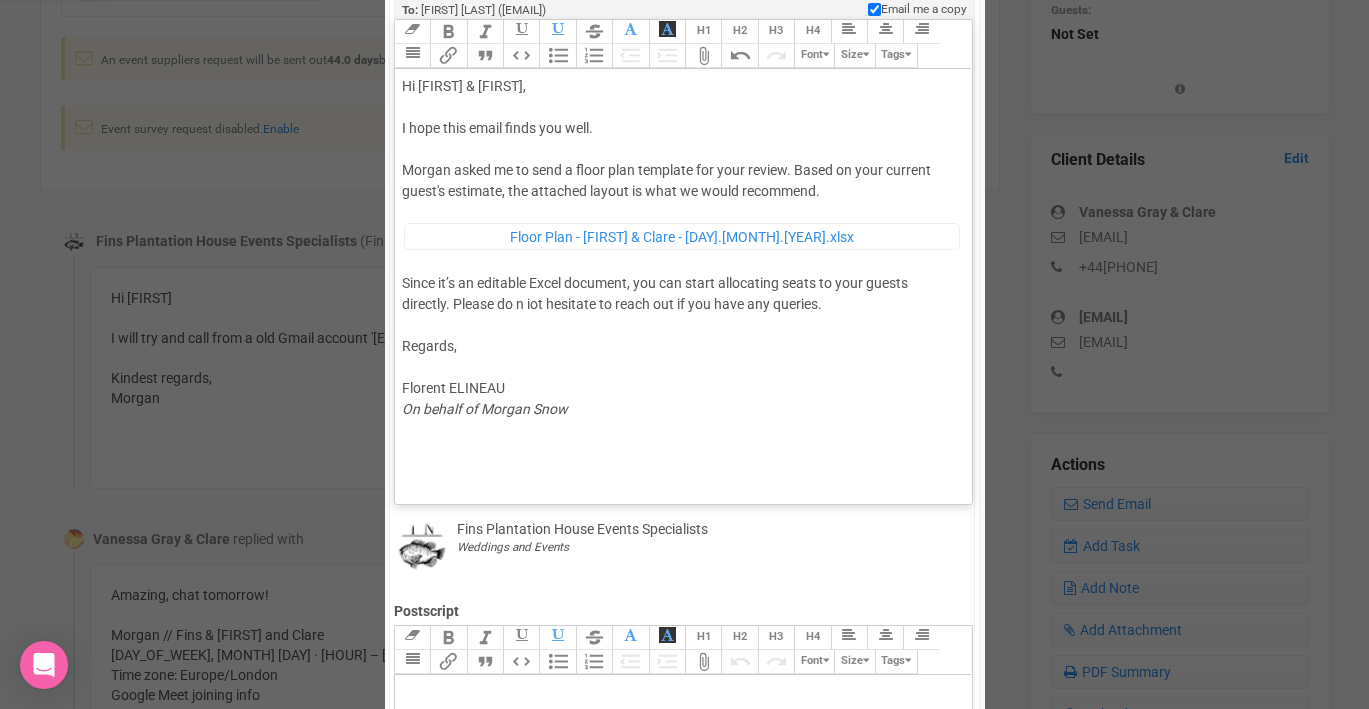 click on "Hi [FIRST] & [FIRST], I hope this email finds you well. Morgan asked me to send a floor plan template for your review. Based on your current guest's estimate, the attached layout is what we would recommend. ﻿ Floor Plan - [FIRST] & [FIRST] - [DAY].[MONTH].[YEAR].xlsx ﻿ Since it’s an editable Excel document, you can start allocating seats to your guests directly. Please do n iot hesitate to reach out if you have any queries. Regards, Florent ELINEAU On behalf of Morgan Snow" 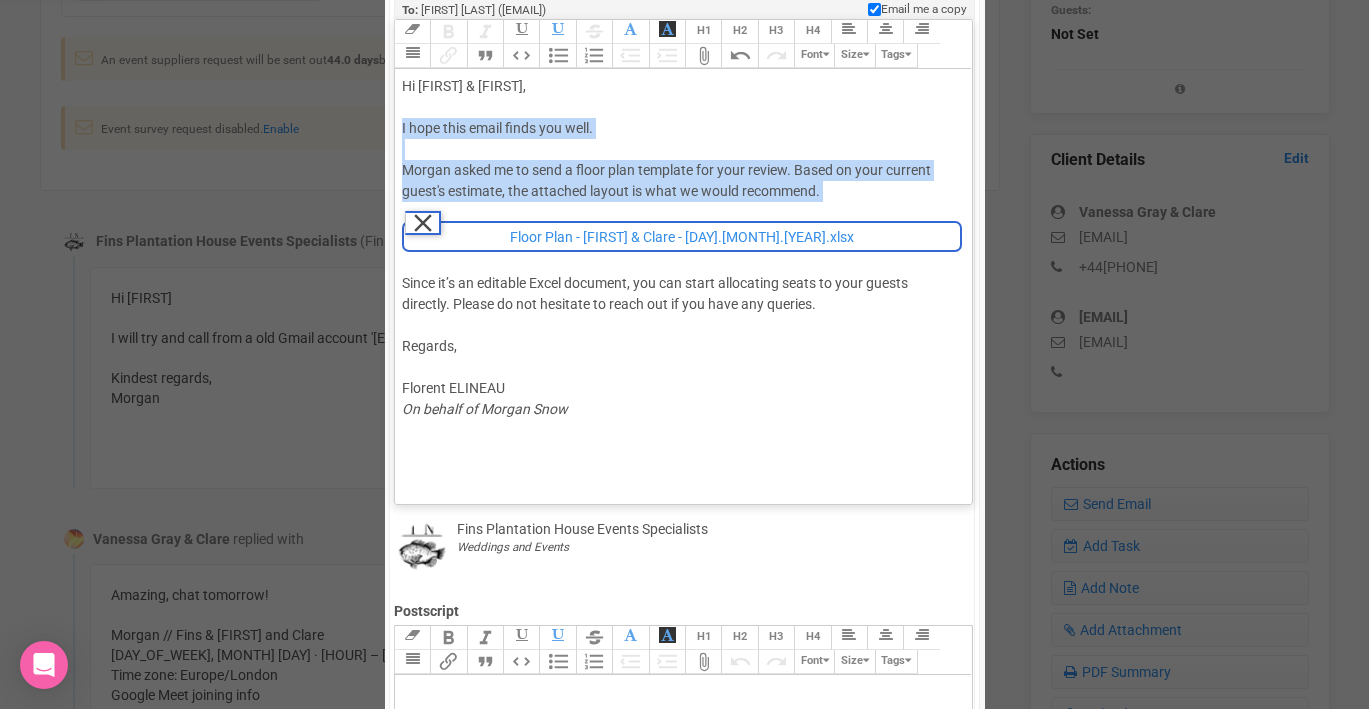 click on "Floor Plan - [FIRST] & Clare - [DAY].[MONTH].[YEAR].xlsx" 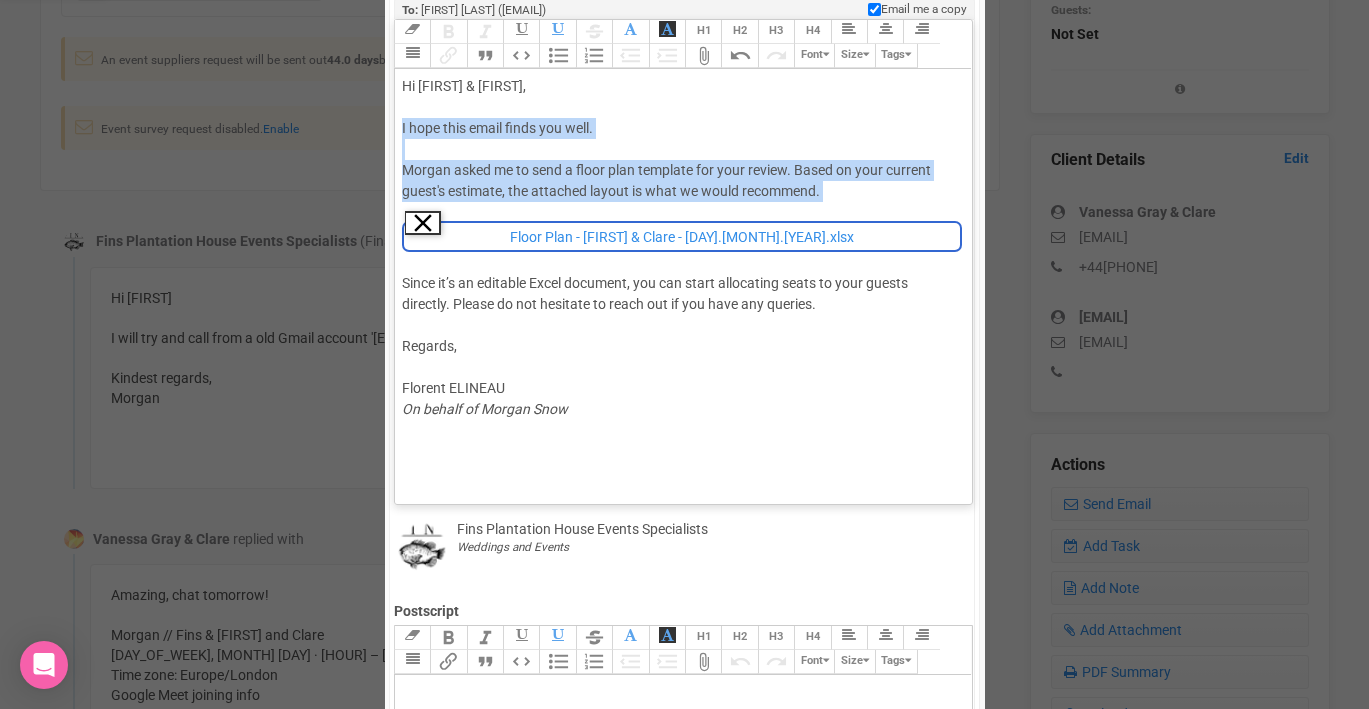 click on "Remove" 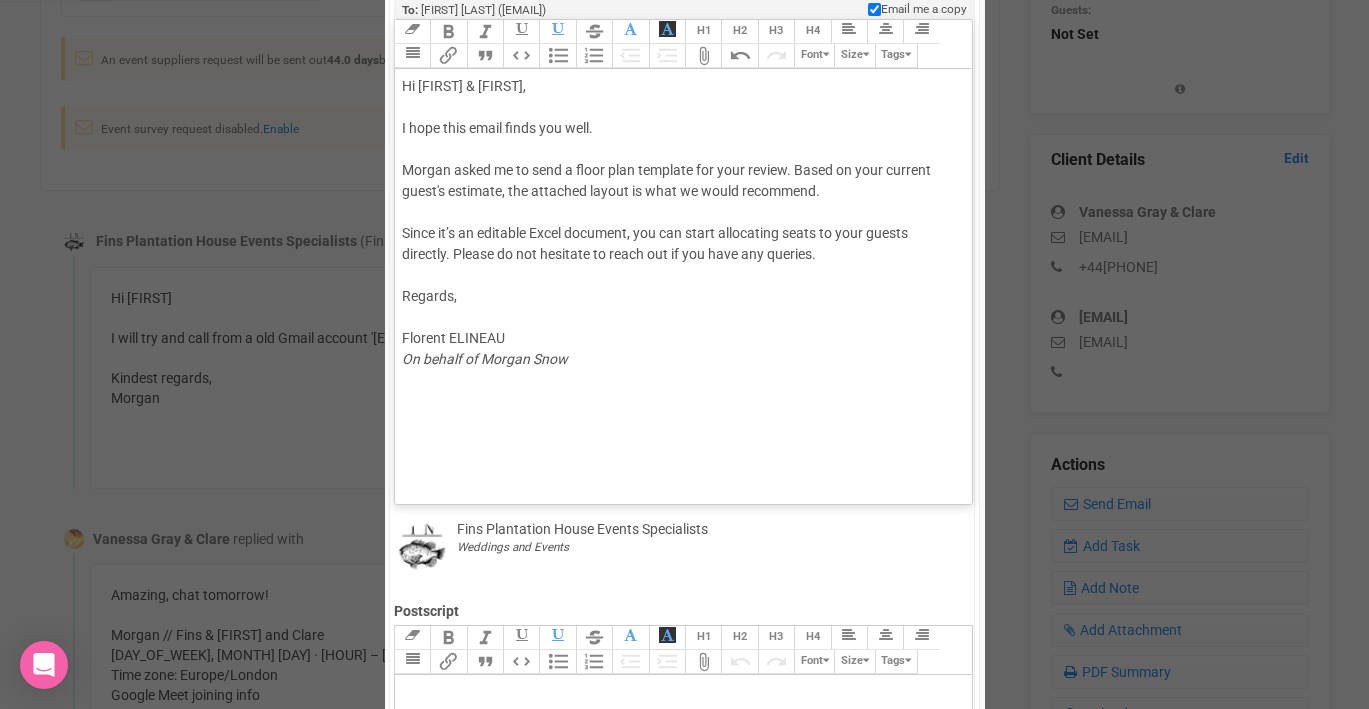 click on "Attach Files" at bounding box center (703, 56) 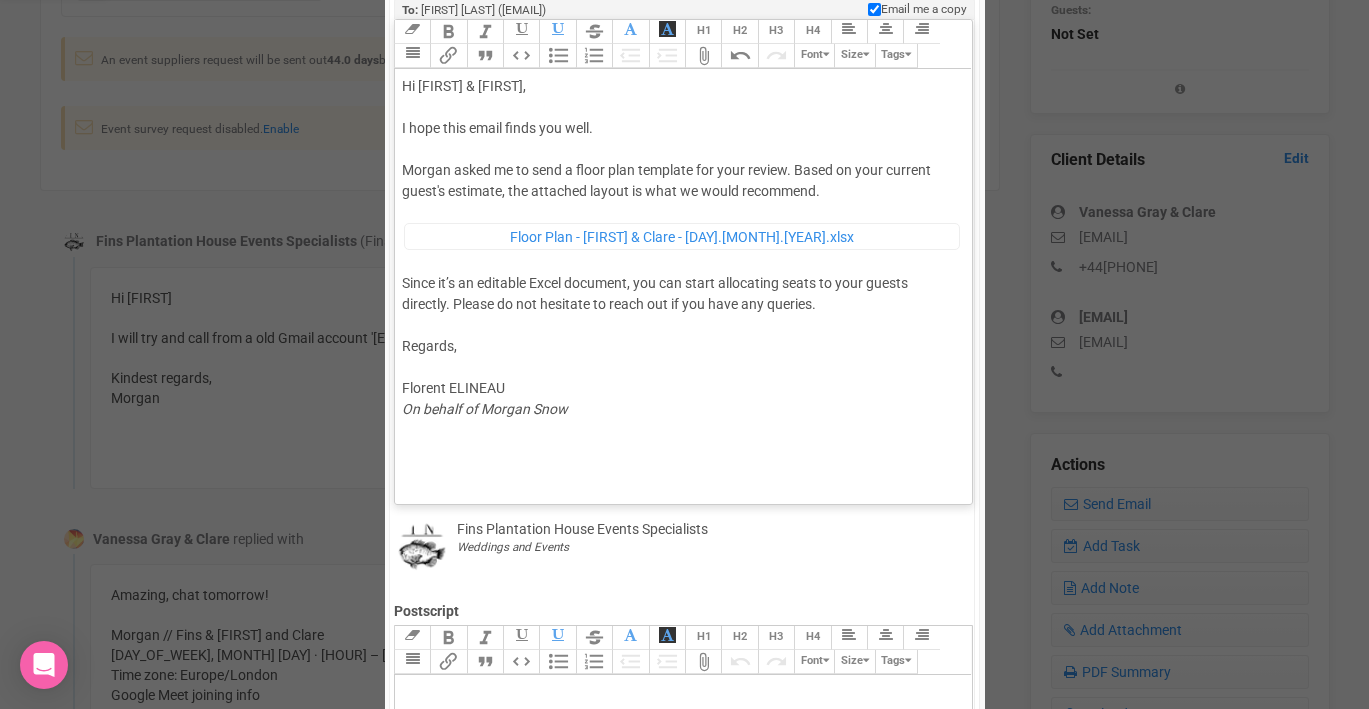 scroll, scrollTop: 384, scrollLeft: 0, axis: vertical 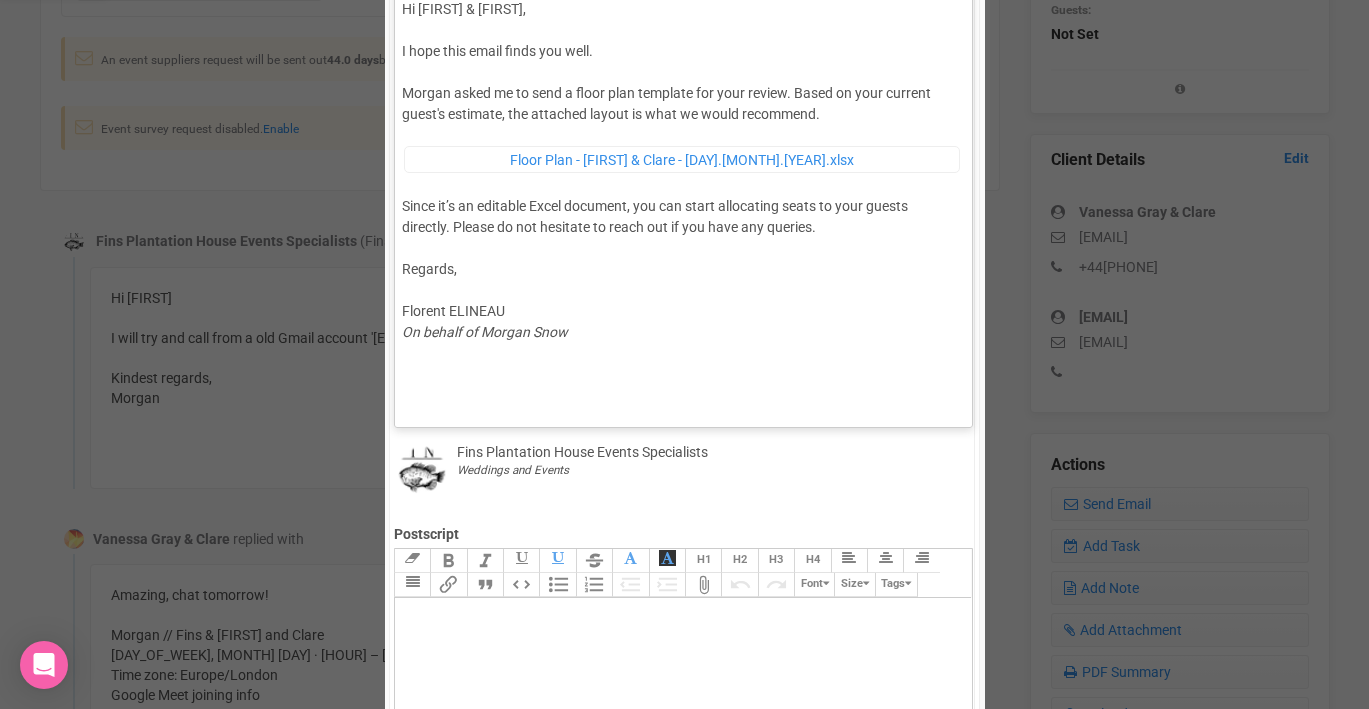 click on "Link
Unlink
Bold Italic Strikethrough H1 H2 H3 H4 Link Quote Code Bullets Numbers Decrease Level Increase Level Attach Files Undo Redo Font  Size  Tags  Hi [FIRST] & [FIRST], I hope this email finds you well. Morgan asked me to send a floor plan template for your review. Based on your current guest's estimate, the attached layout is what we would recommend. ﻿ Floor Plan - [FIRST] & [FIRST] - [DAY].[MONTH].[YEAR].xlsx ﻿ Since it’s an editable Excel document, you can start allocating seats to your guests directly. Please do not hesitate if you have any queries. Regards, Florent ELINEAU On behalf of Morgan Snow" at bounding box center (683, 185) 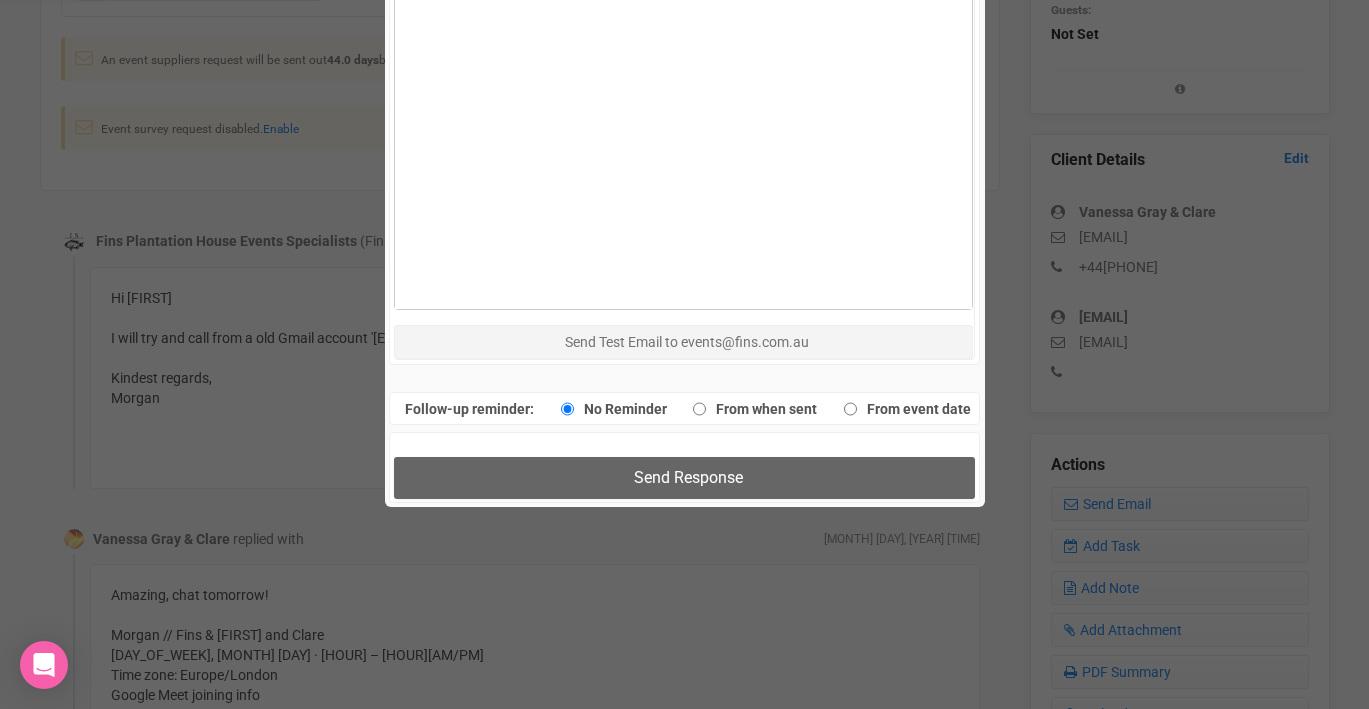 scroll, scrollTop: 1105, scrollLeft: 0, axis: vertical 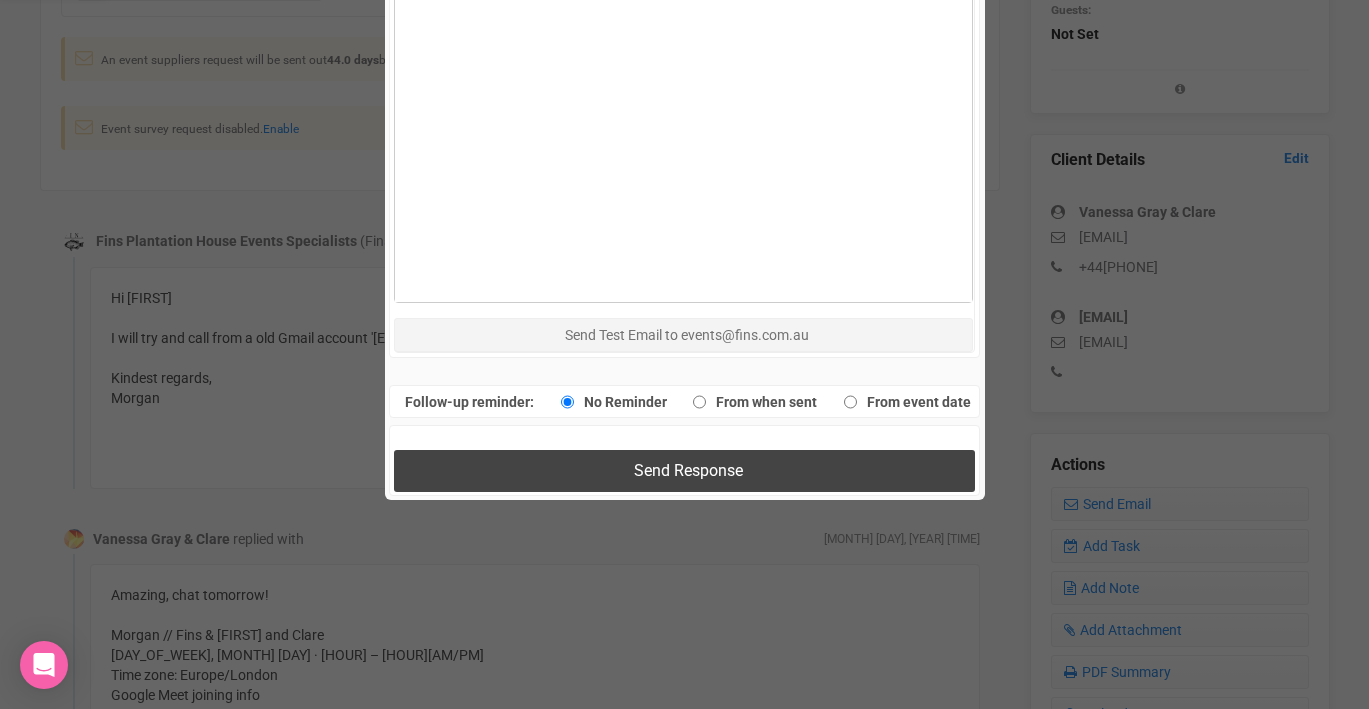 click on "Send Response" at bounding box center (688, 470) 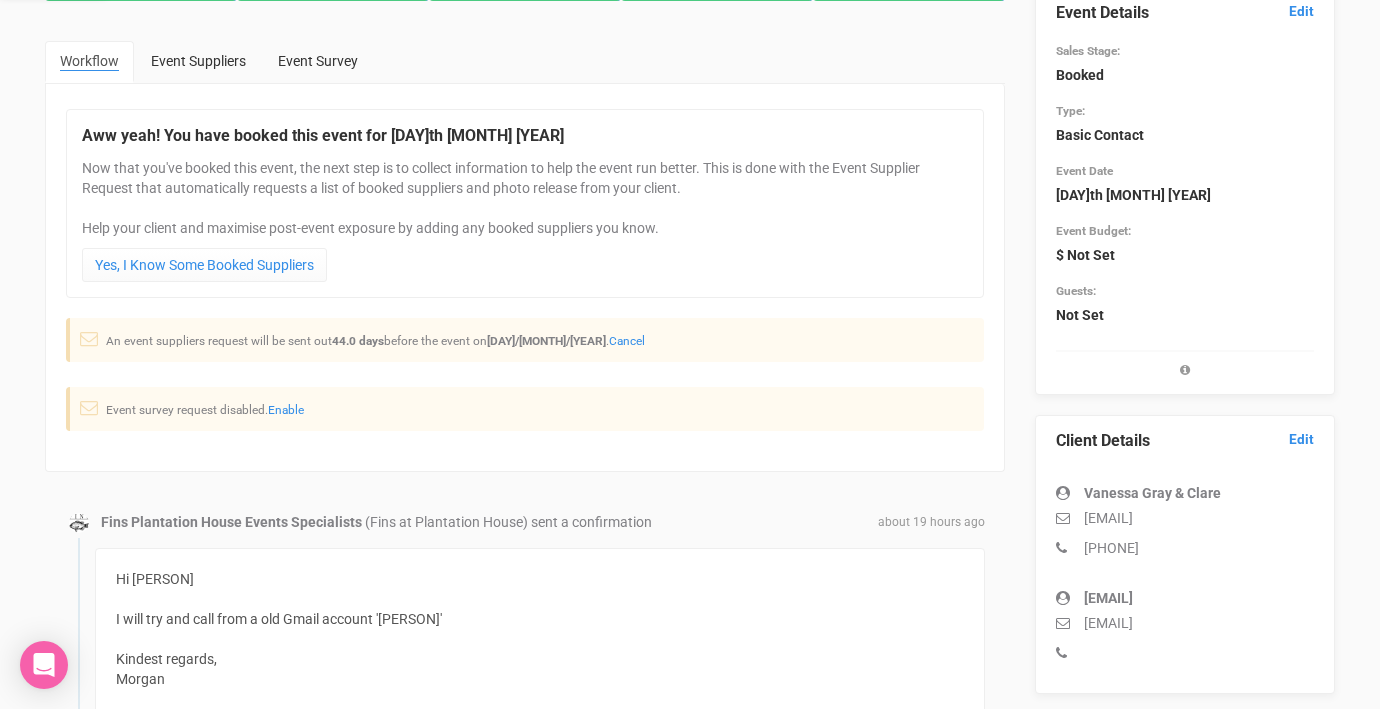 scroll, scrollTop: 0, scrollLeft: 0, axis: both 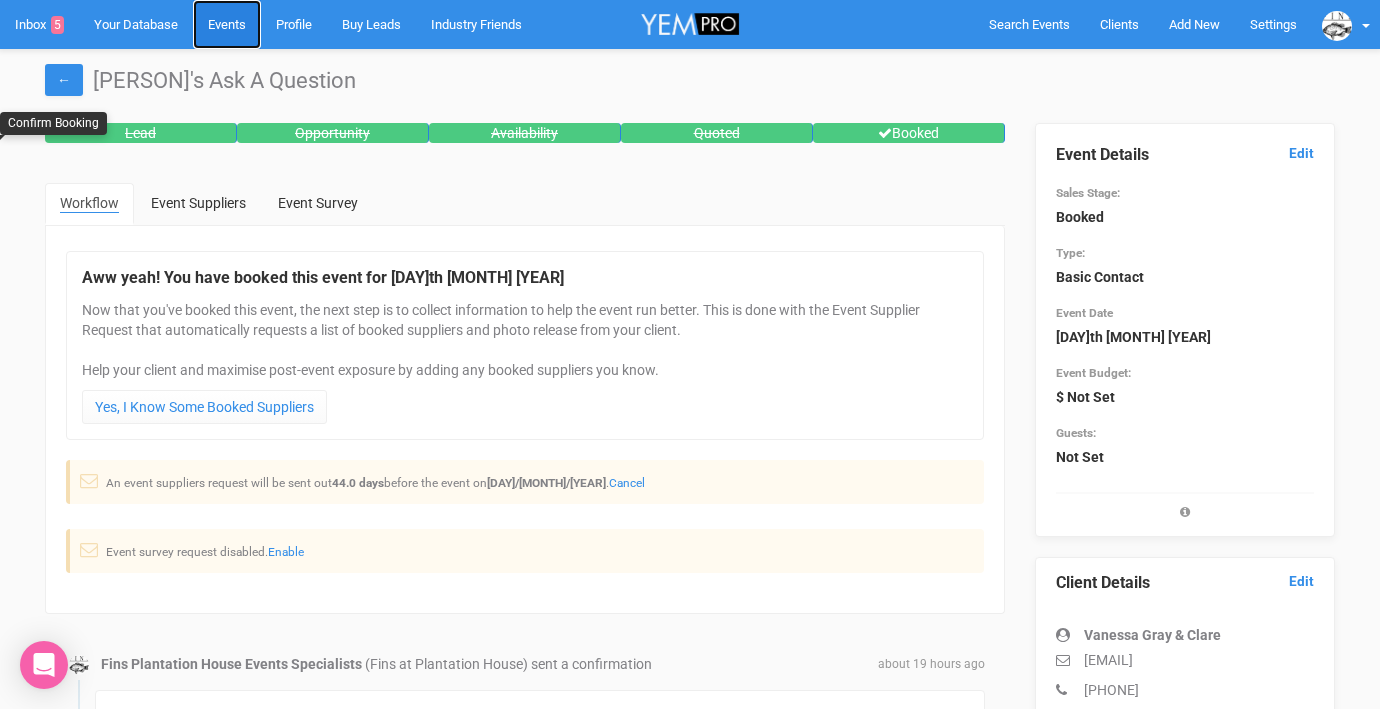 click on "Events" at bounding box center [227, 24] 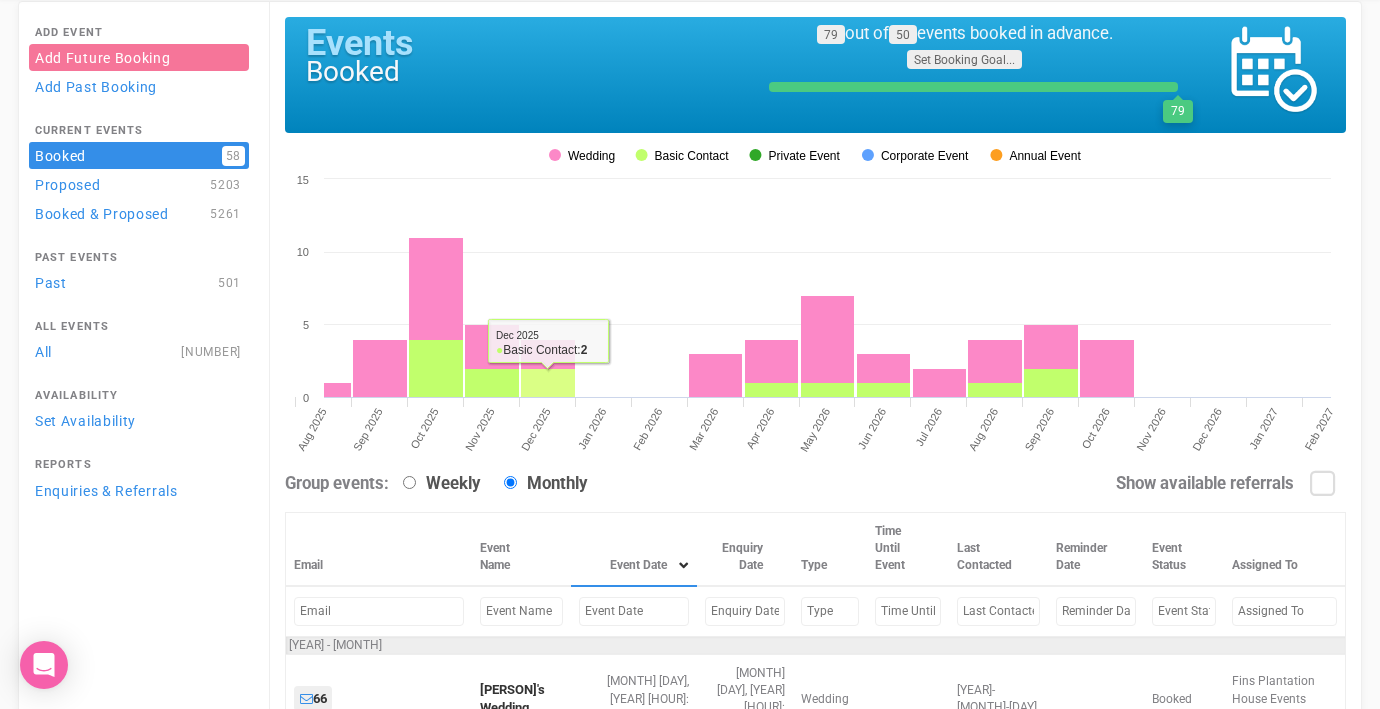 scroll, scrollTop: 113, scrollLeft: 0, axis: vertical 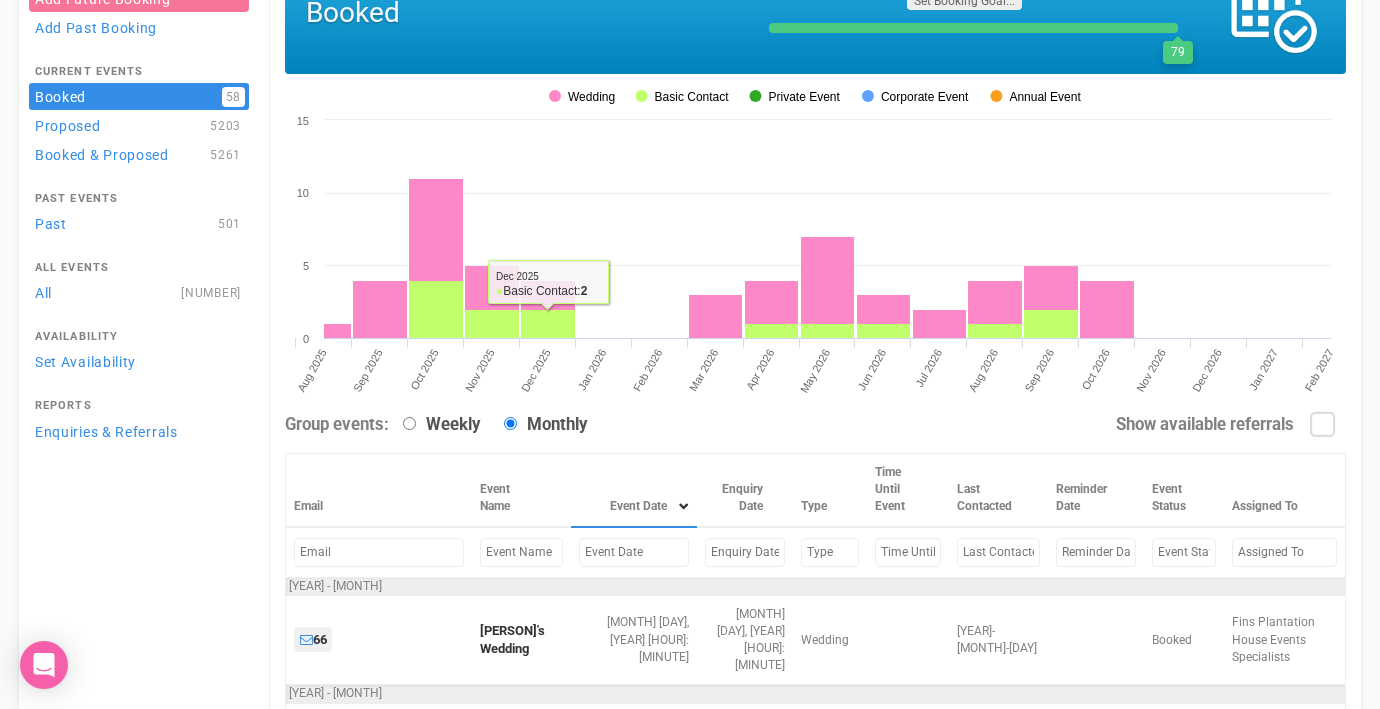 click at bounding box center (634, 552) 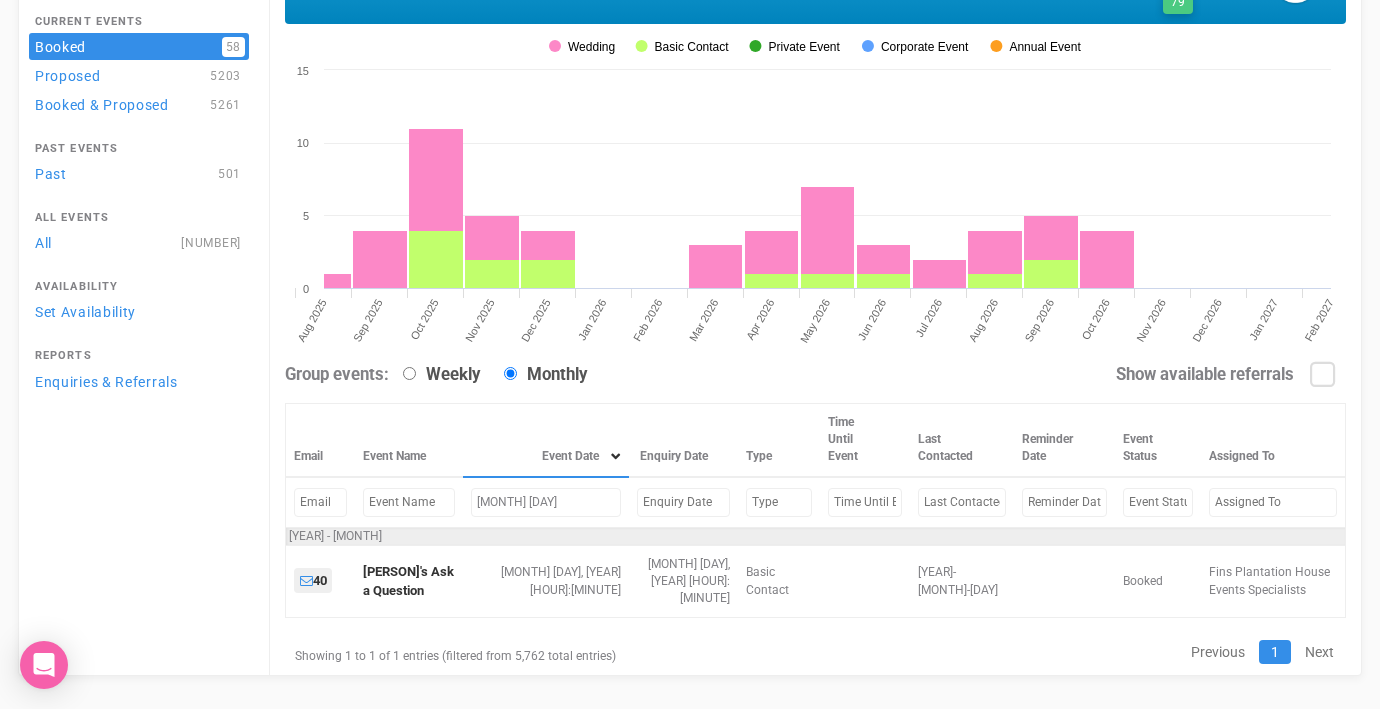 scroll, scrollTop: 167, scrollLeft: 0, axis: vertical 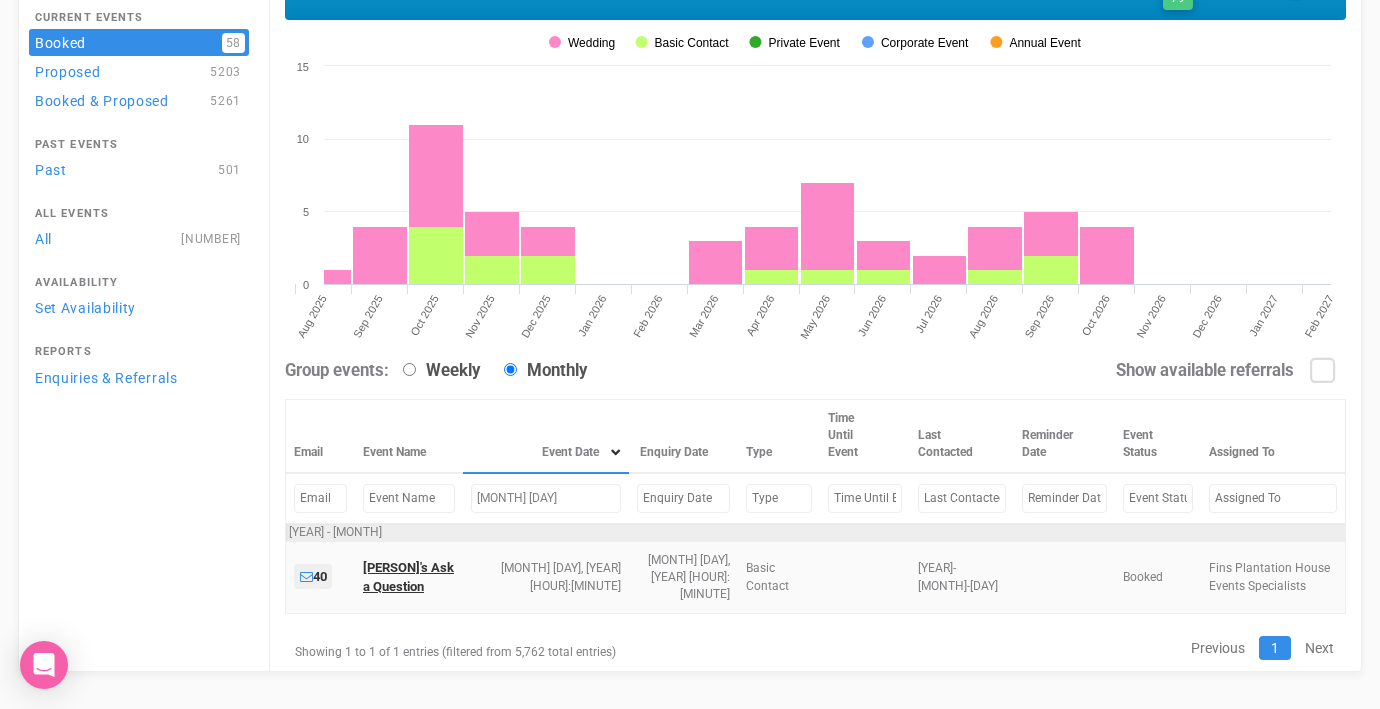 type on "[MONTH] [DAY]" 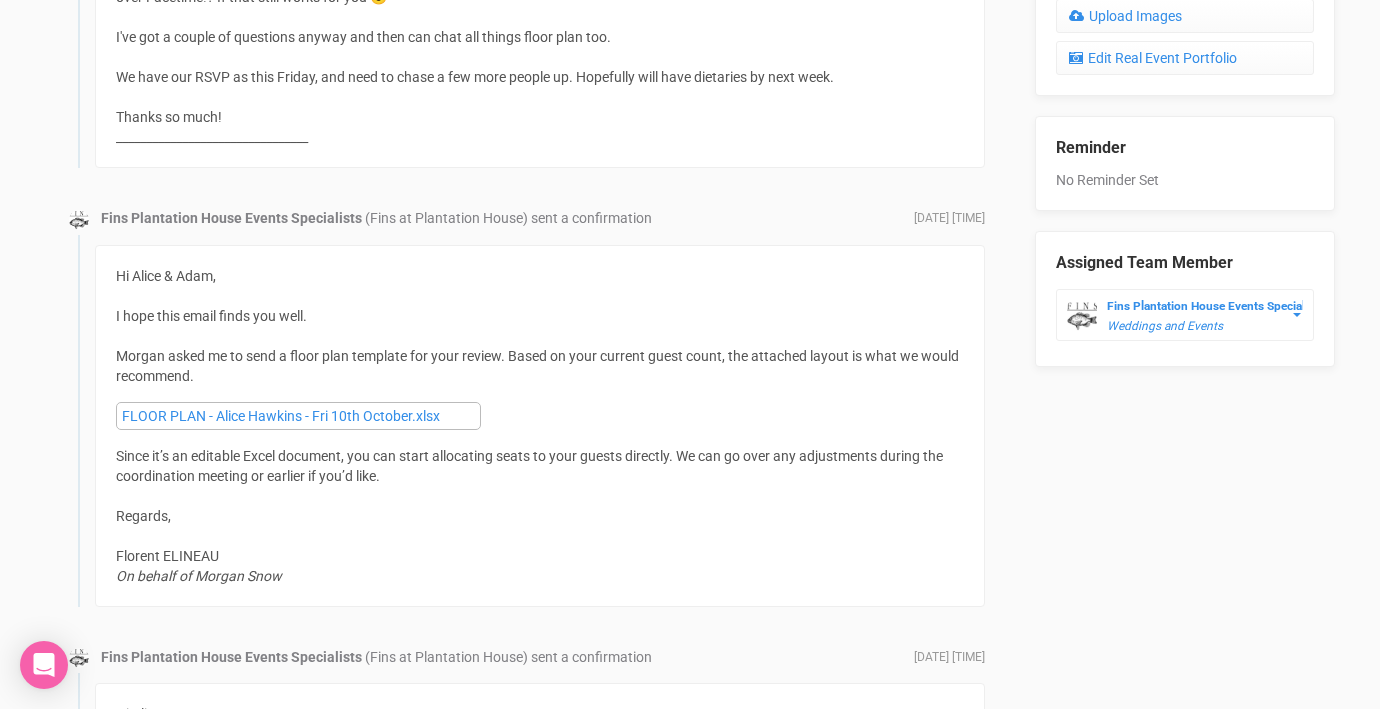 scroll, scrollTop: 1132, scrollLeft: 0, axis: vertical 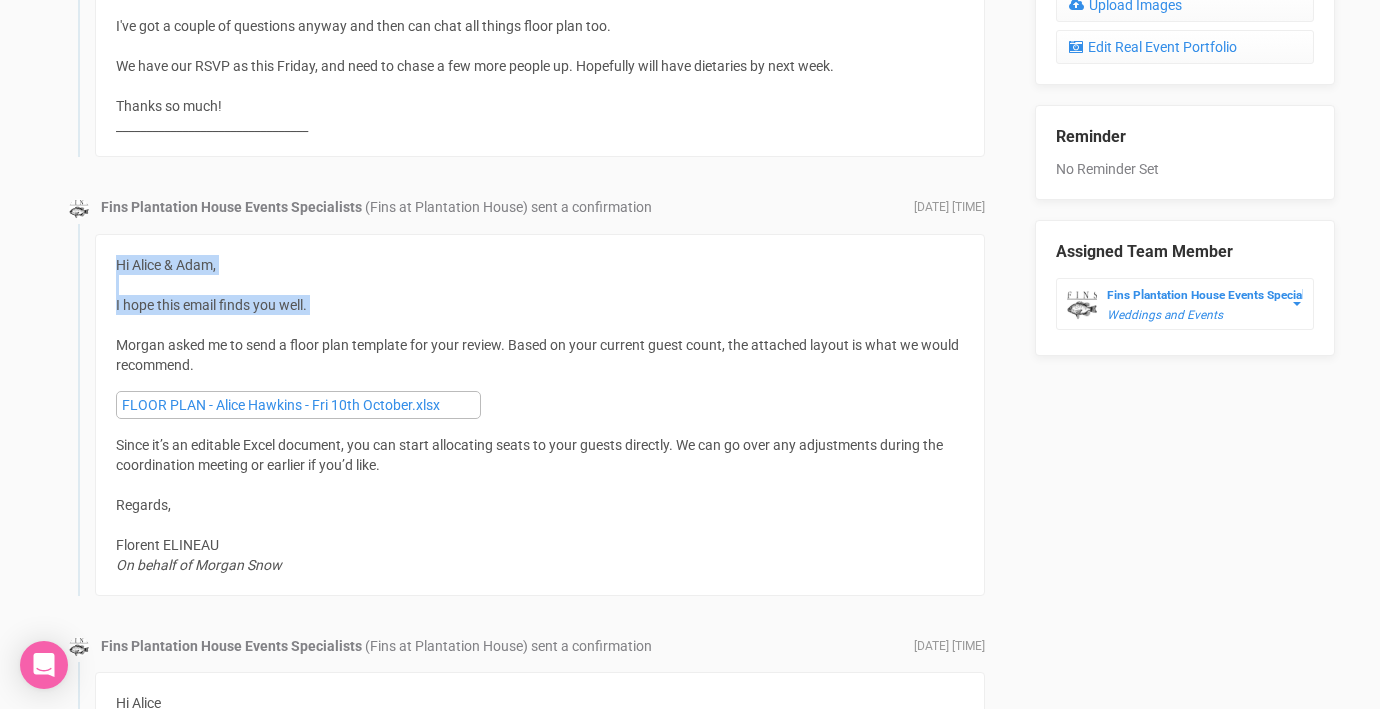 drag, startPoint x: 117, startPoint y: 265, endPoint x: 296, endPoint y: 331, distance: 190.77998 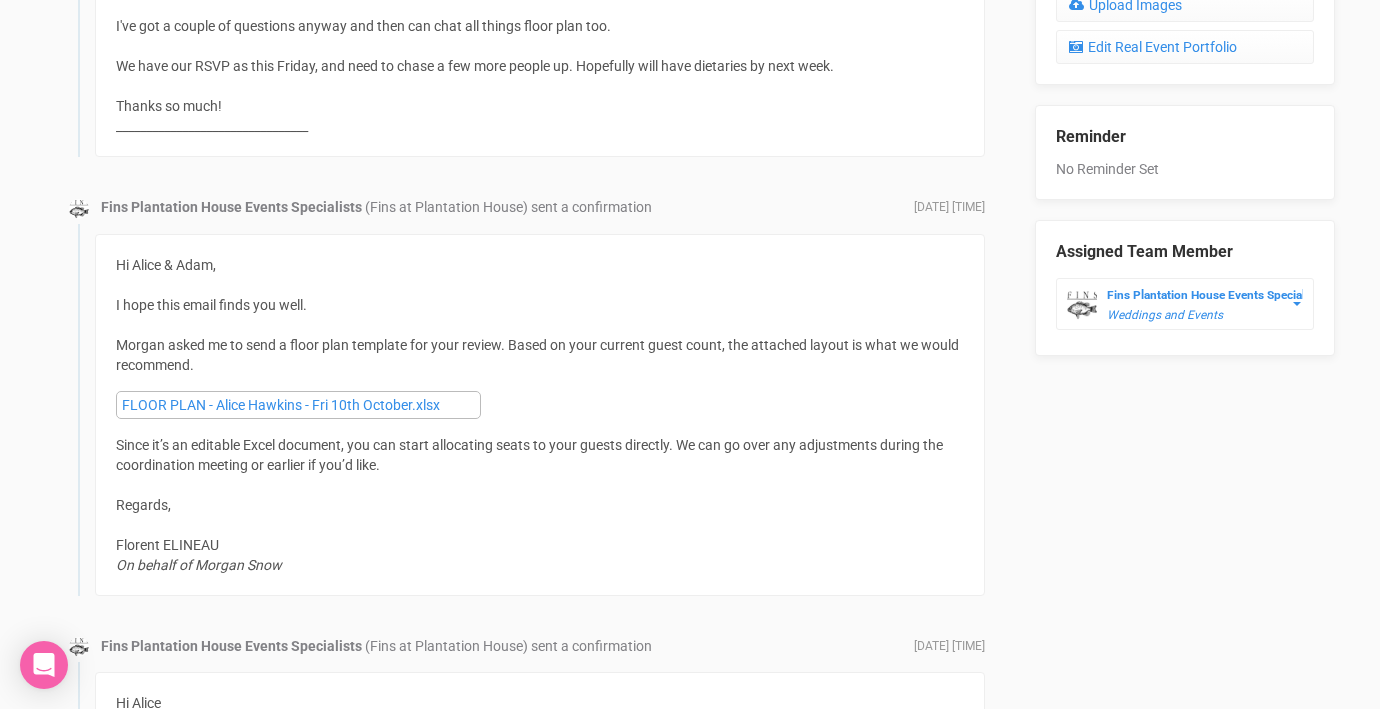 click on "Hi [FIRST] & [FIRST], I hope this email finds you well. [FIRST] asked me to send a floor plan template for your review. Based on your current guest count, the attached layout is what we would recommend. FLOOR PLAN - [FIRST] [LAST] - Fri [DAY] [MONTH].xlsx Since it’s an editable Excel document, you can start allocating seats to your guests directly. We can go over any adjustments during the coordination meeting or earlier if you’d like. Regards, [FIRST] [LAST] On behalf of [FIRST] [LAST]" at bounding box center (540, 415) 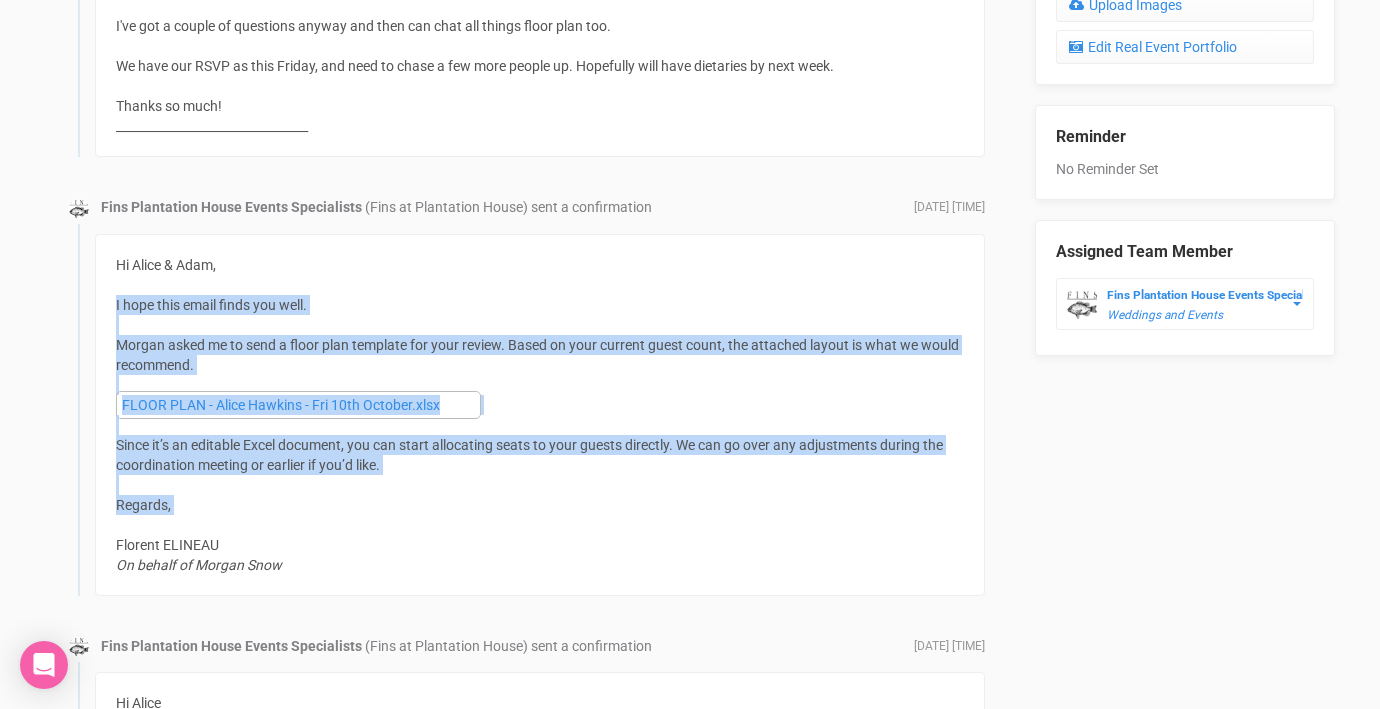 drag, startPoint x: 117, startPoint y: 303, endPoint x: 431, endPoint y: 527, distance: 385.70975 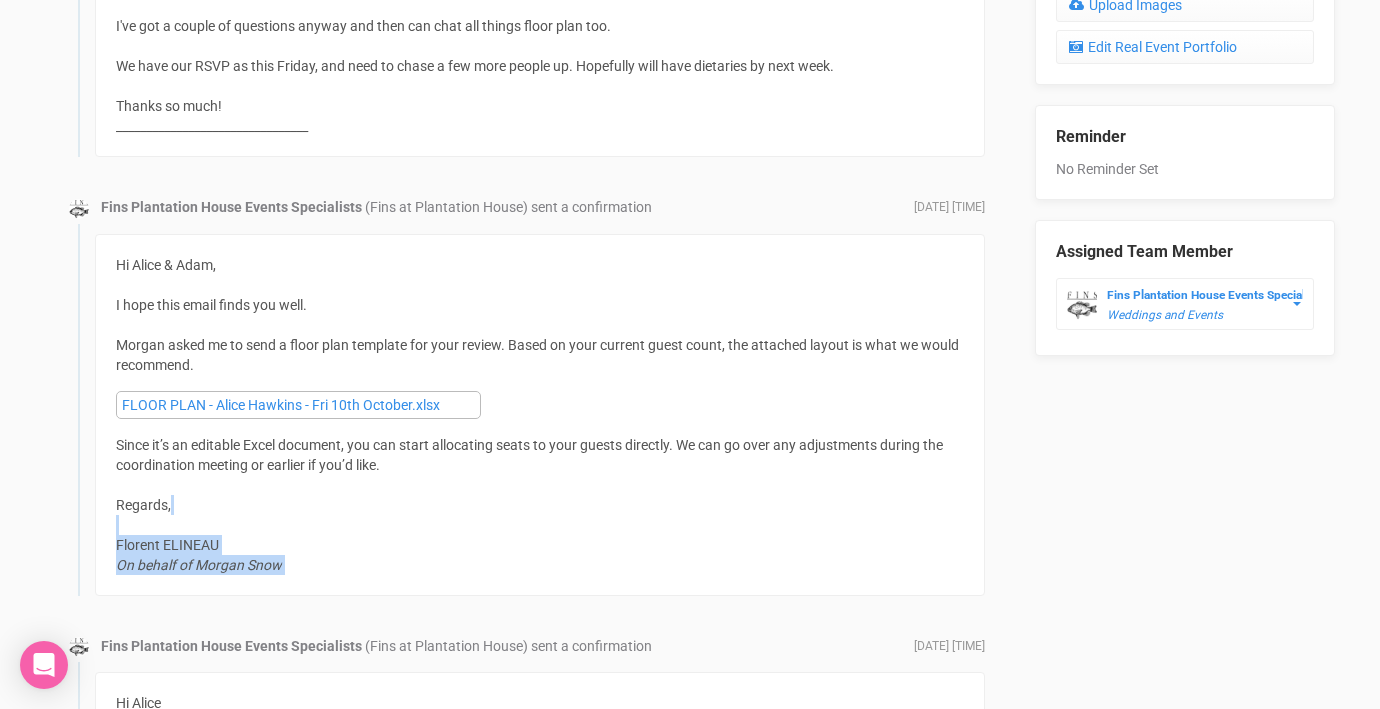 drag, startPoint x: 431, startPoint y: 527, endPoint x: 430, endPoint y: 607, distance: 80.00625 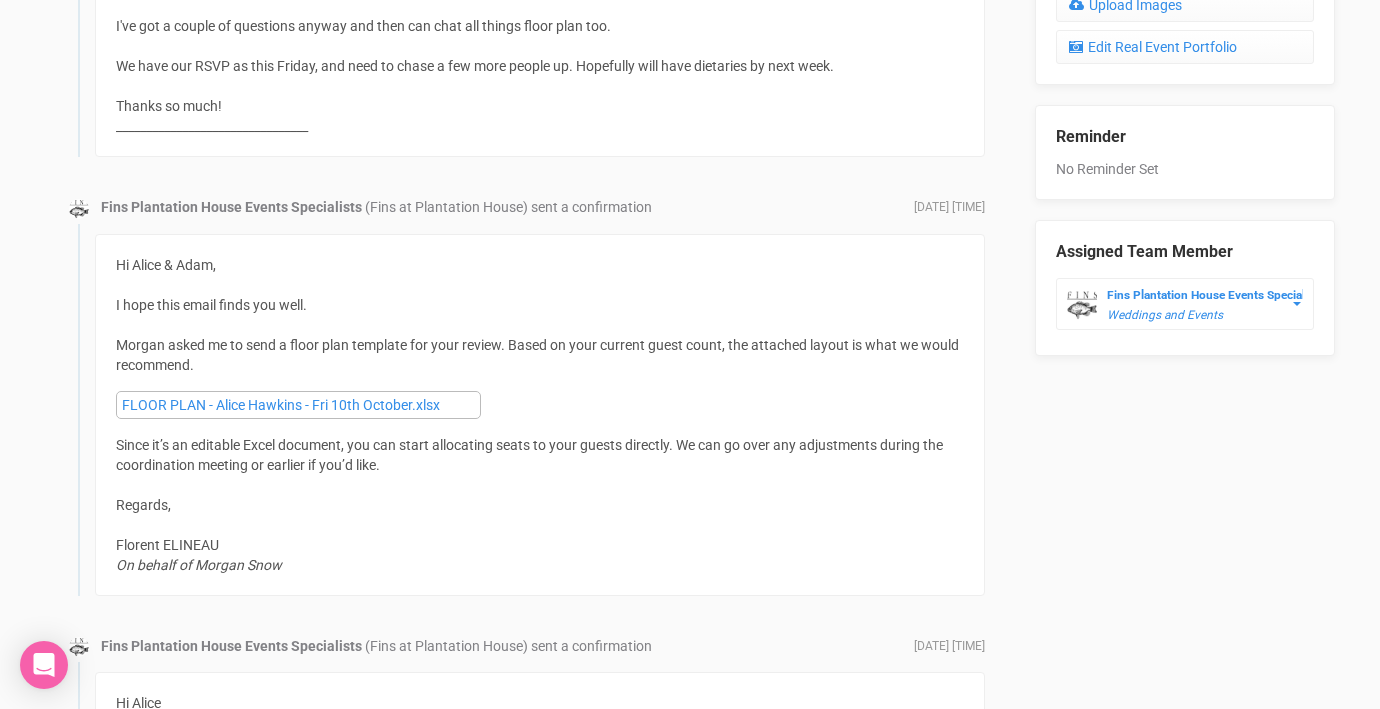 click on "Hi Alice & Adam, I hope this email finds you well. Morgan asked me to send a floor plan template for your review. Based on your current guest count, the attached layout is what we would recommend. FLOOR PLAN - Alice Hawkins - Fri 10th October.xlsx Since it’s an editable Excel document, you can start allocating seats to your guests directly. We can go over any adjustments during the coordination meeting or earlier if you’d like. Regards, Florent ELINEAU On behalf of Morgan Snow" at bounding box center (540, 415) 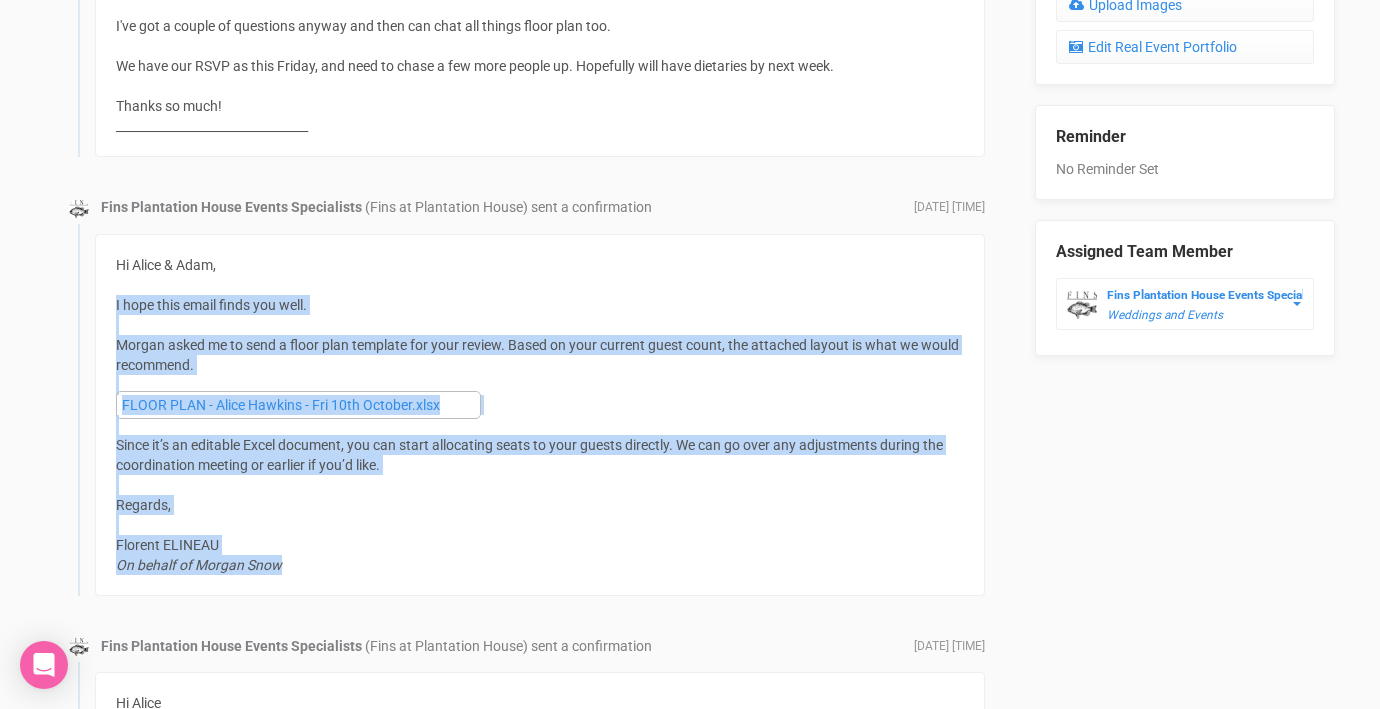 drag, startPoint x: 116, startPoint y: 304, endPoint x: 373, endPoint y: 566, distance: 367.00546 